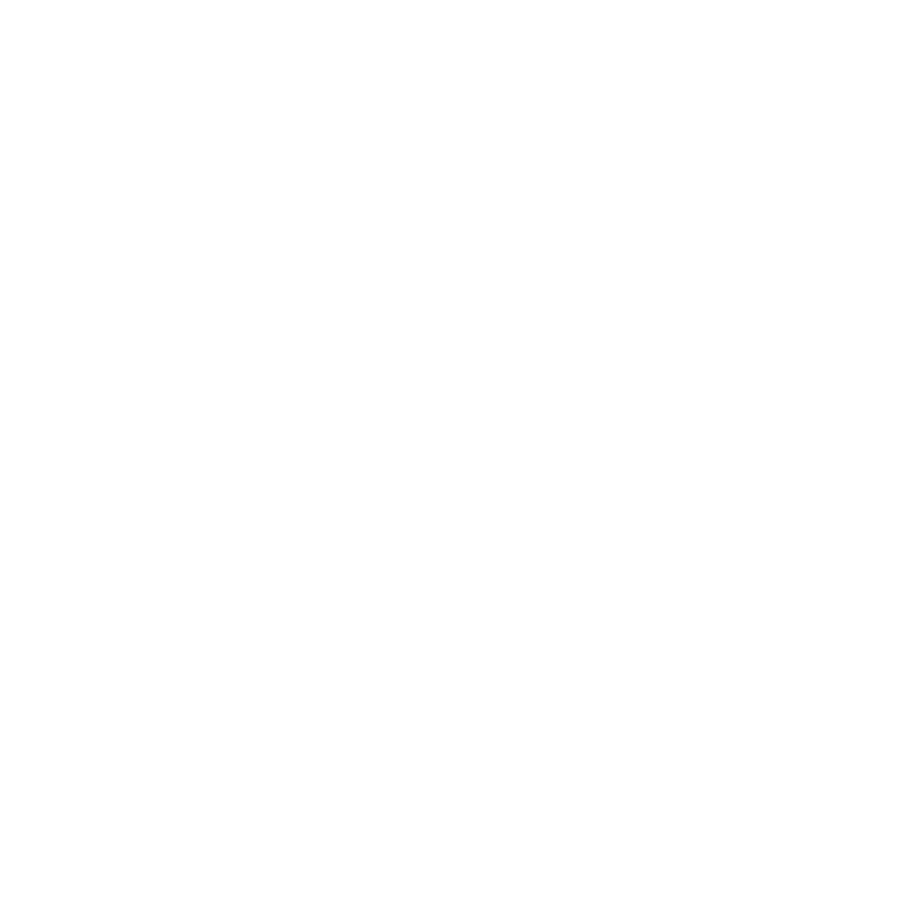 scroll, scrollTop: 0, scrollLeft: 0, axis: both 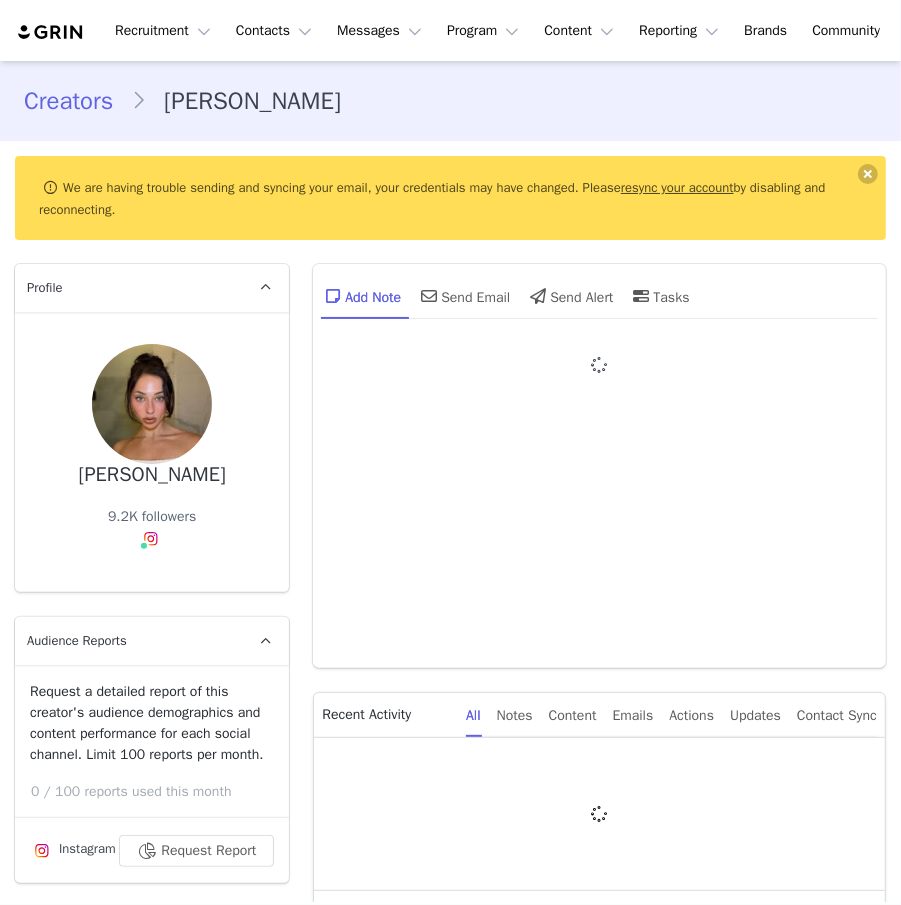 type on "+1 ([GEOGRAPHIC_DATA])" 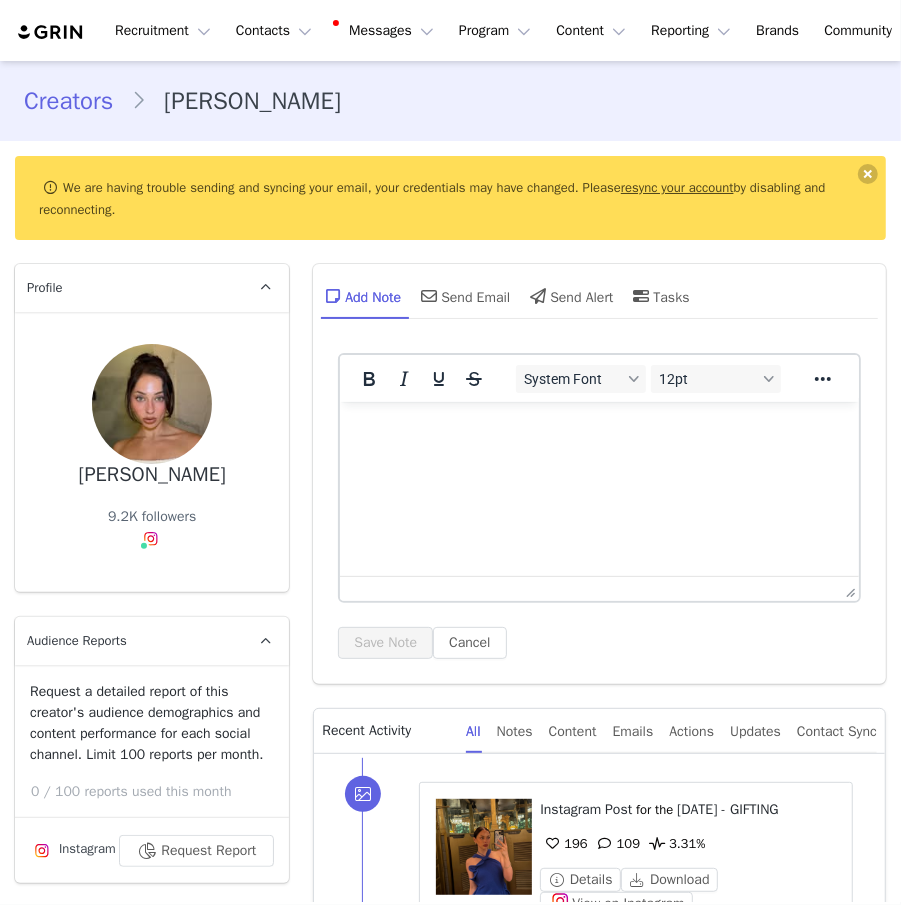 scroll, scrollTop: 957, scrollLeft: 0, axis: vertical 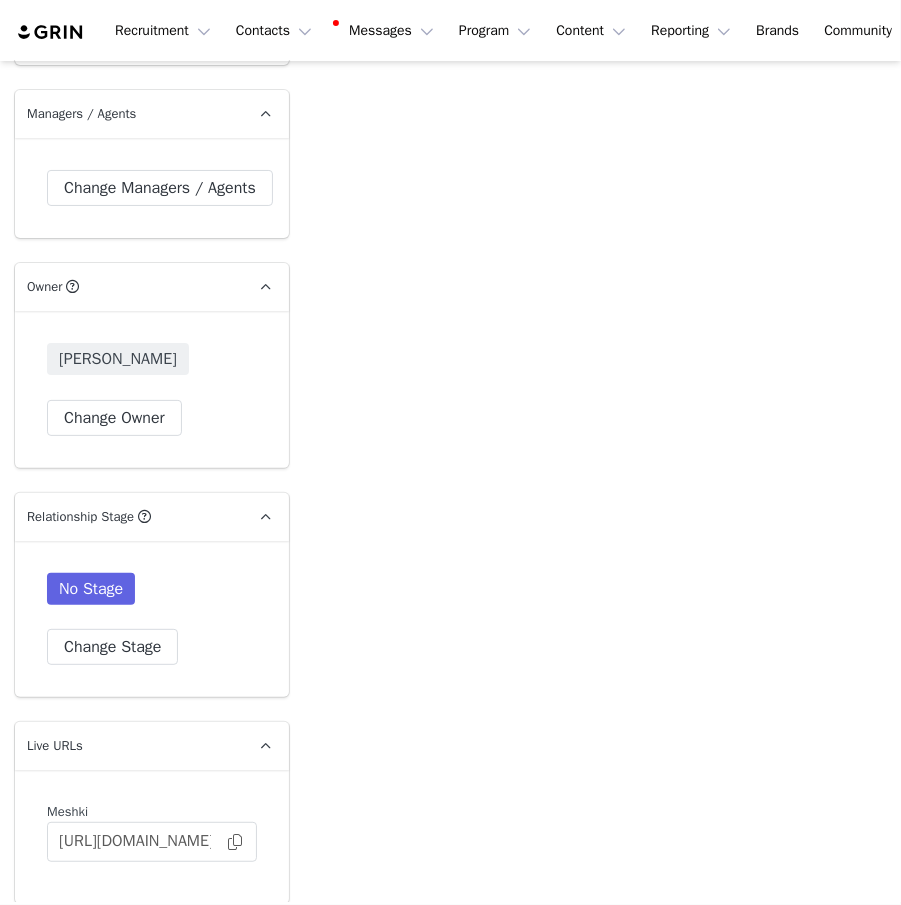 click on "[PERSON_NAME]  Change Owner" at bounding box center (152, 389) 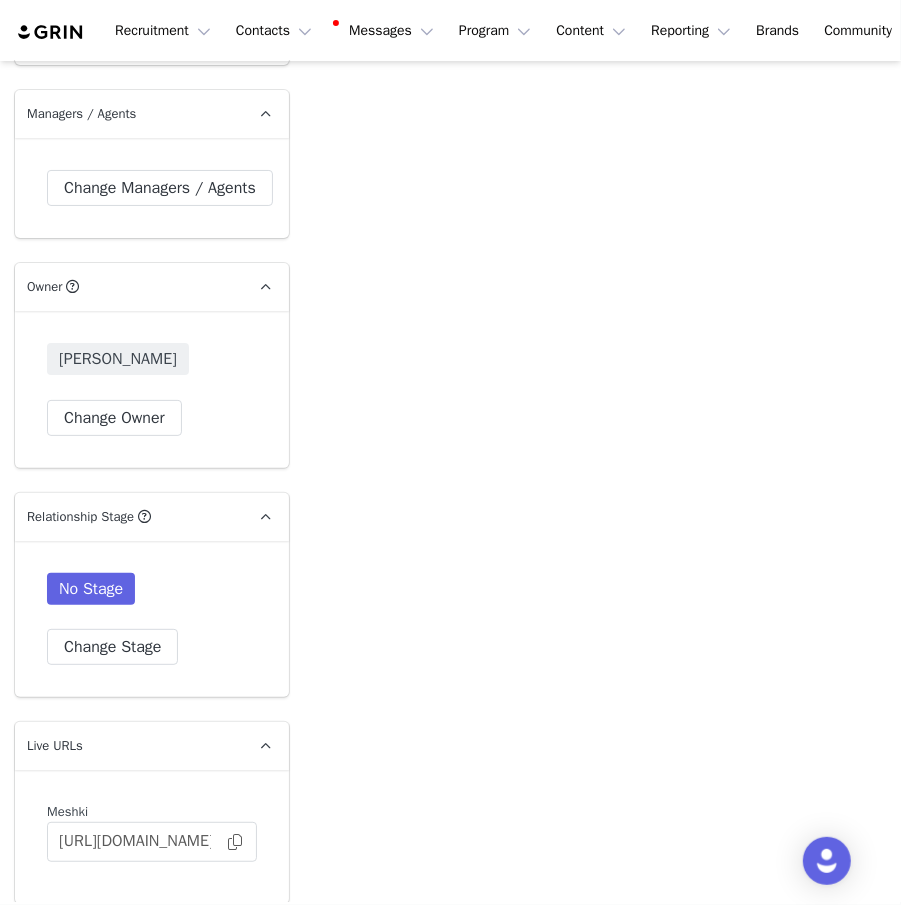 click on "[PERSON_NAME]  Change Owner" at bounding box center [152, 389] 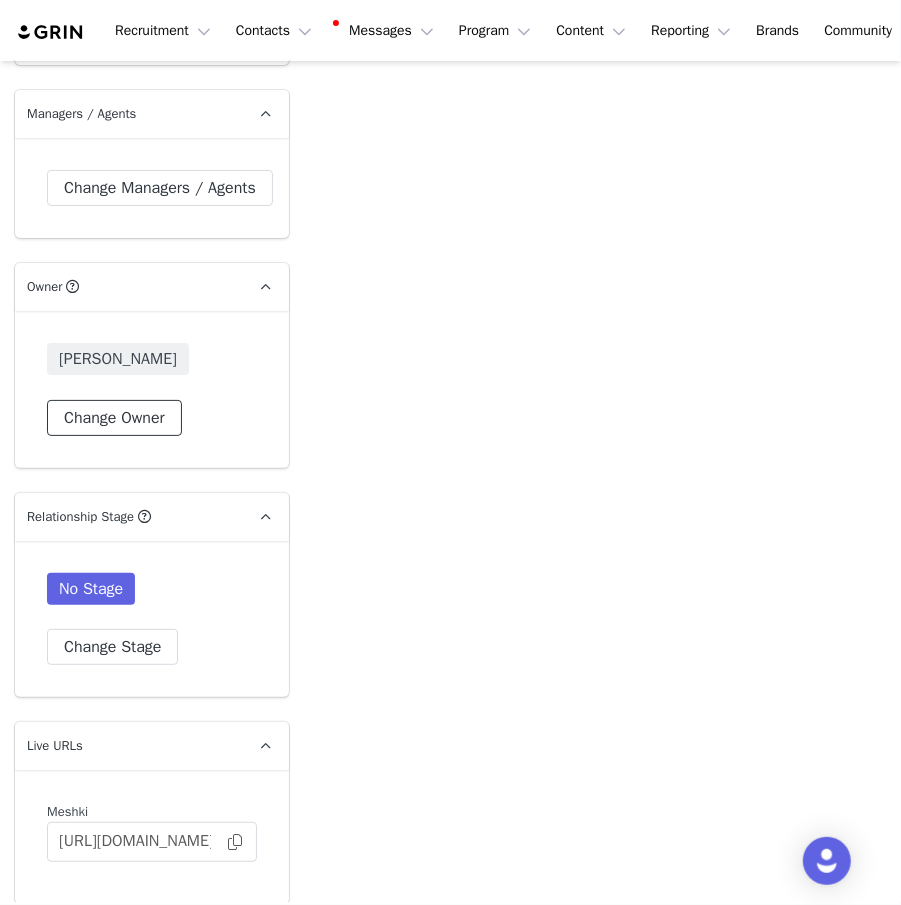 click on "Change Owner" at bounding box center (114, 418) 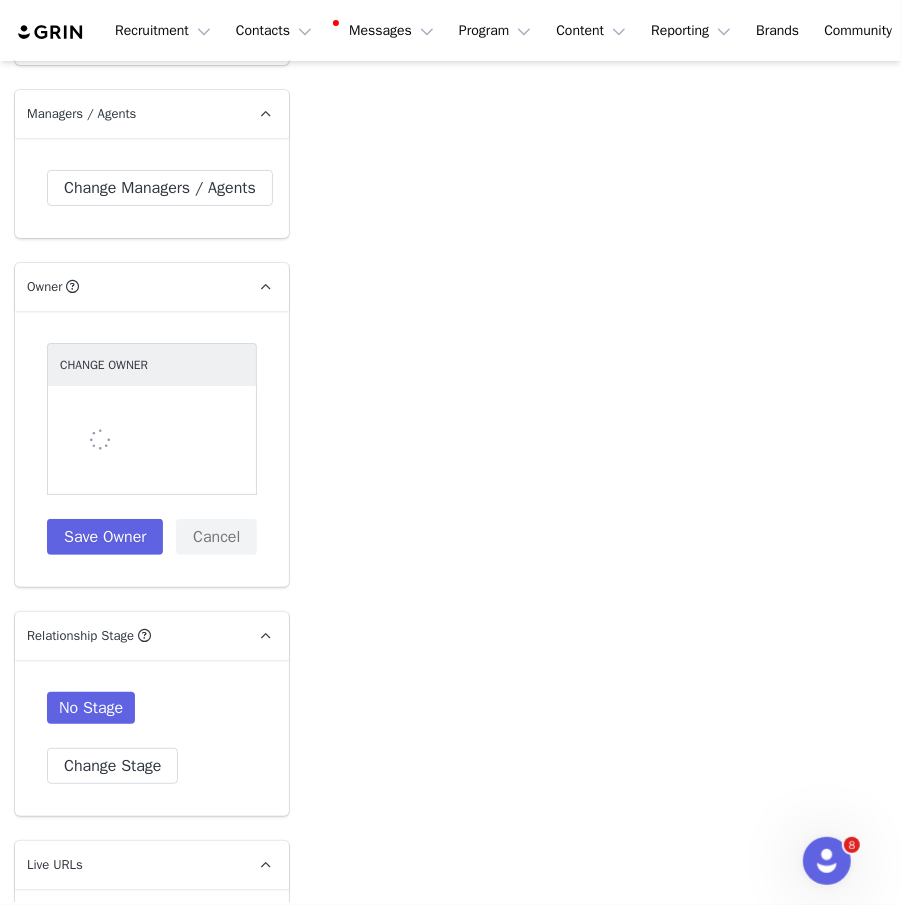 scroll, scrollTop: 0, scrollLeft: 0, axis: both 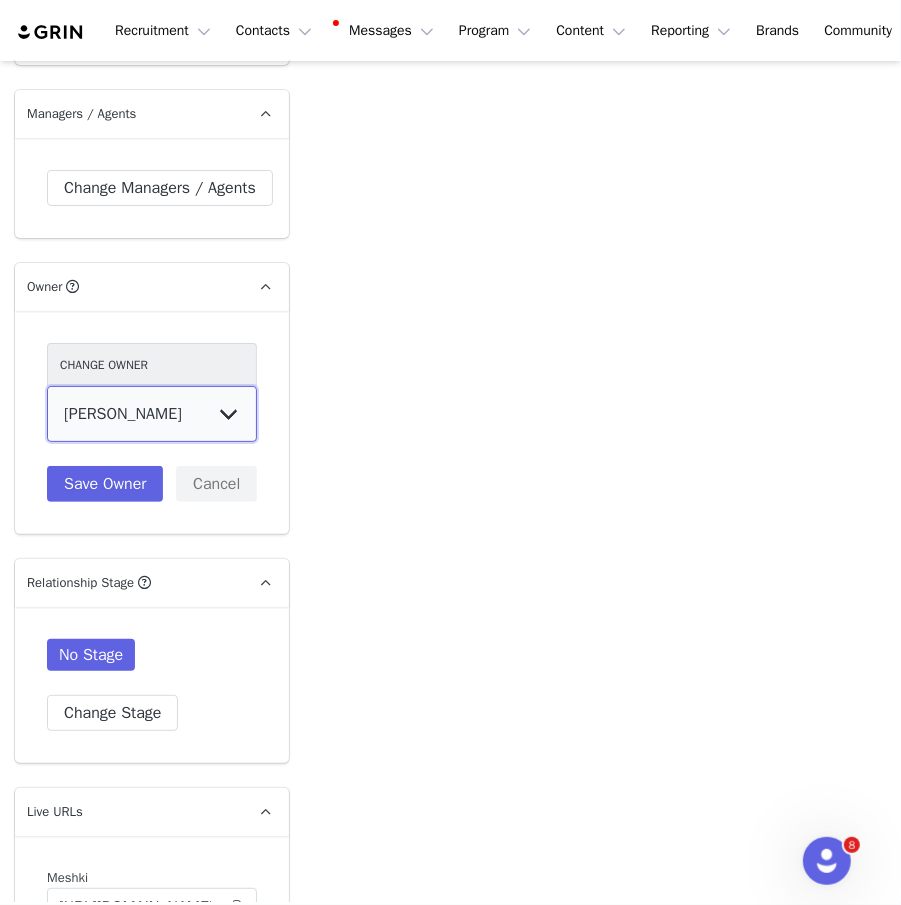 click on "[PERSON_NAME]   [US_STATE][PERSON_NAME]   [PERSON_NAME]   [PERSON_NAME] [PERSON_NAME] [PERSON_NAME] [PERSON_NAME]   [PERSON_NAME]   [PERSON_NAME]   [PERSON_NAME]   [PERSON_NAME]   [PERSON_NAME]" at bounding box center [152, 414] 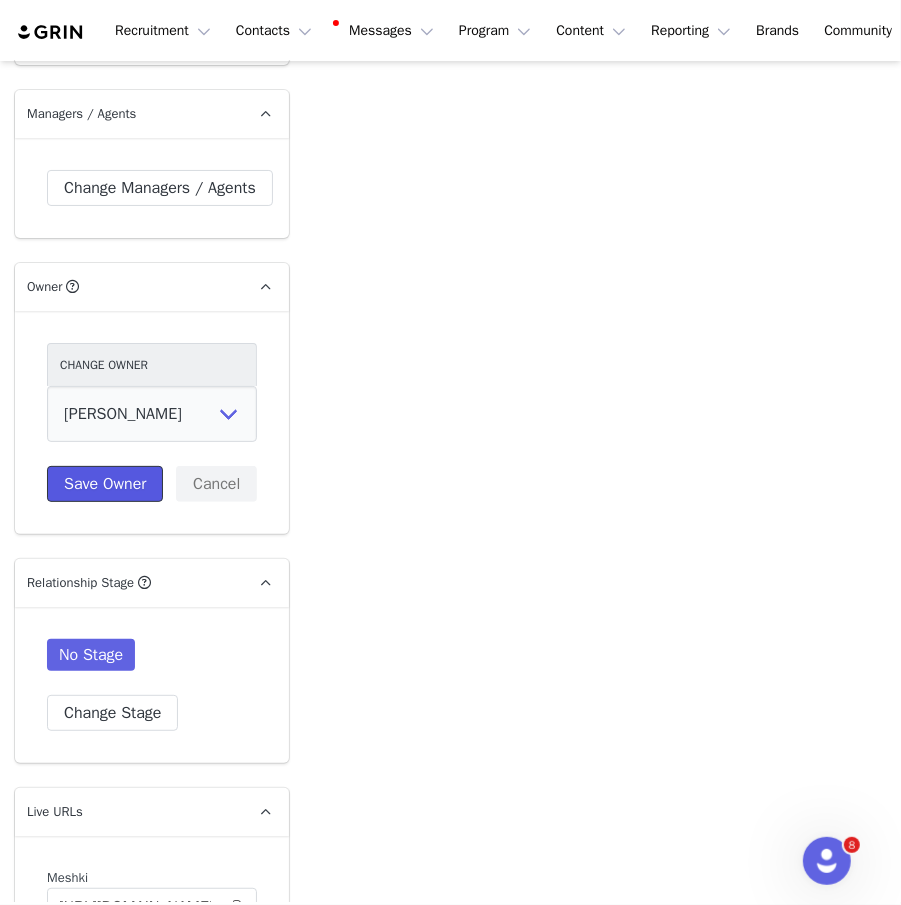 click on "Save Owner" at bounding box center [105, 484] 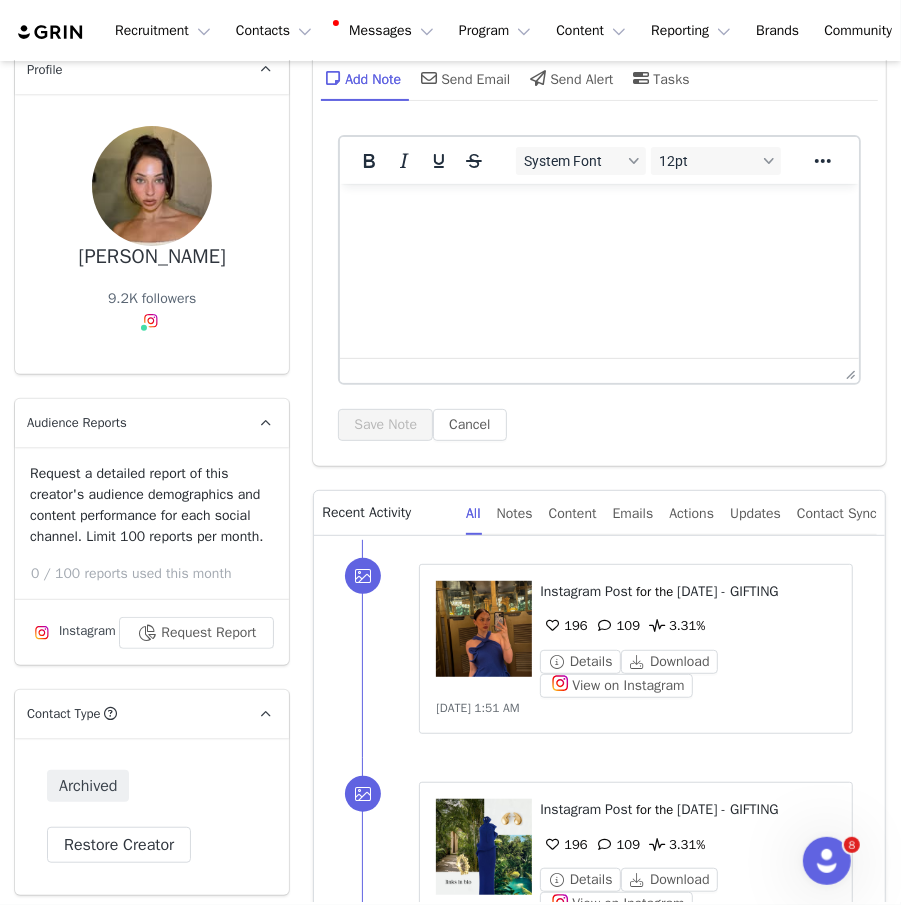 scroll, scrollTop: 220, scrollLeft: 0, axis: vertical 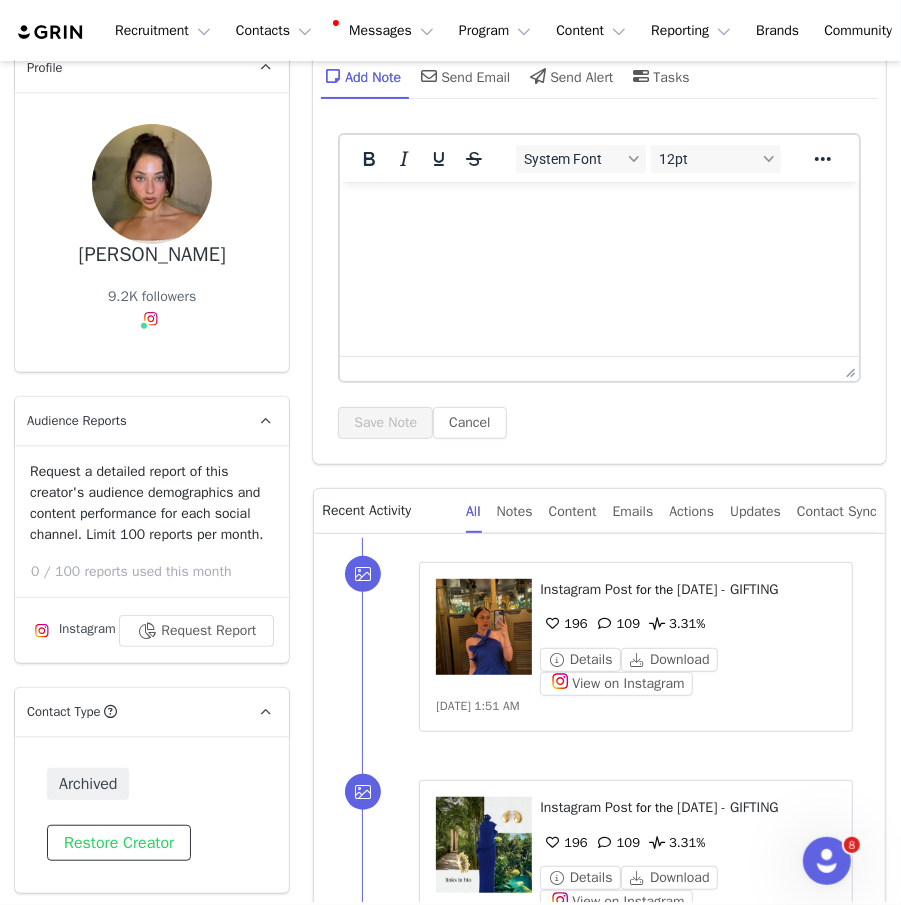 click on "Restore Creator" at bounding box center [119, 843] 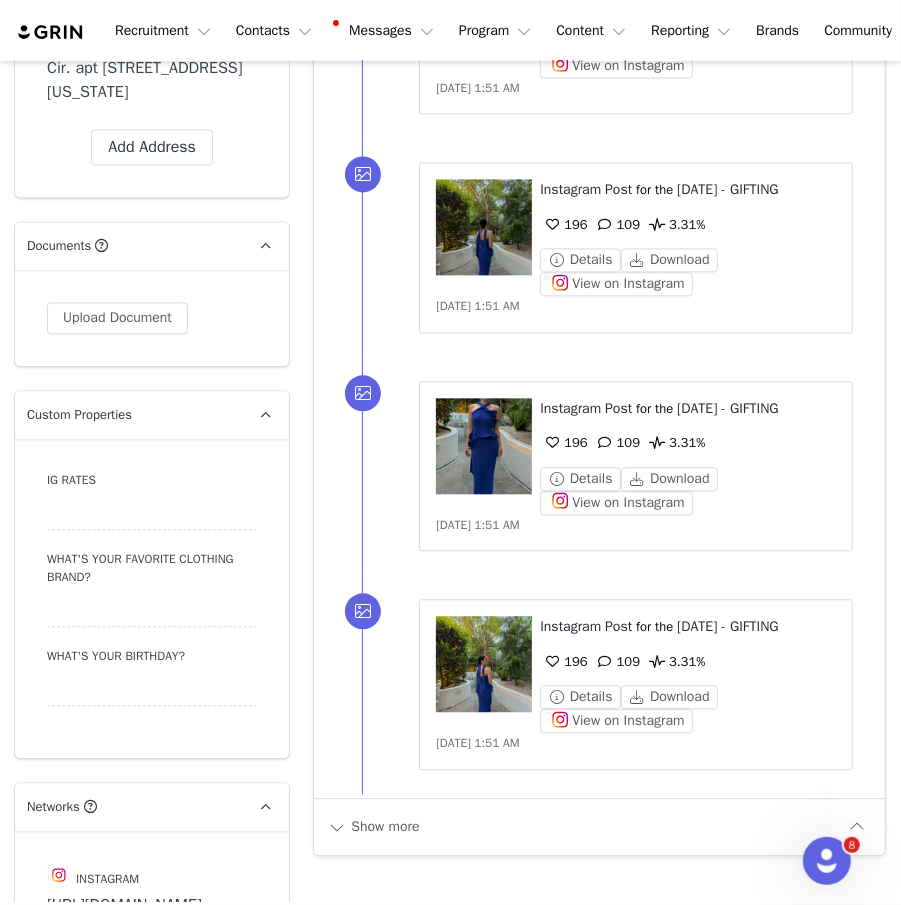 scroll, scrollTop: 1847, scrollLeft: 0, axis: vertical 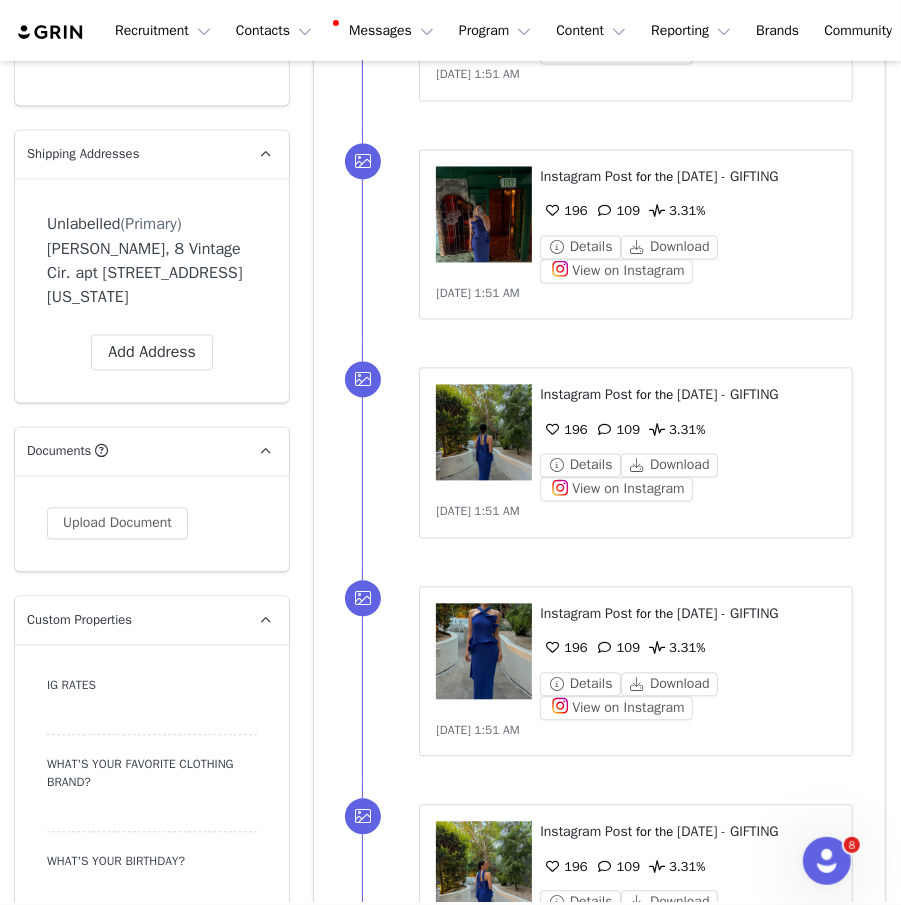 click on "[PERSON_NAME], 8 Vintage Cir. apt [STREET_ADDRESS][US_STATE]" at bounding box center [152, 274] 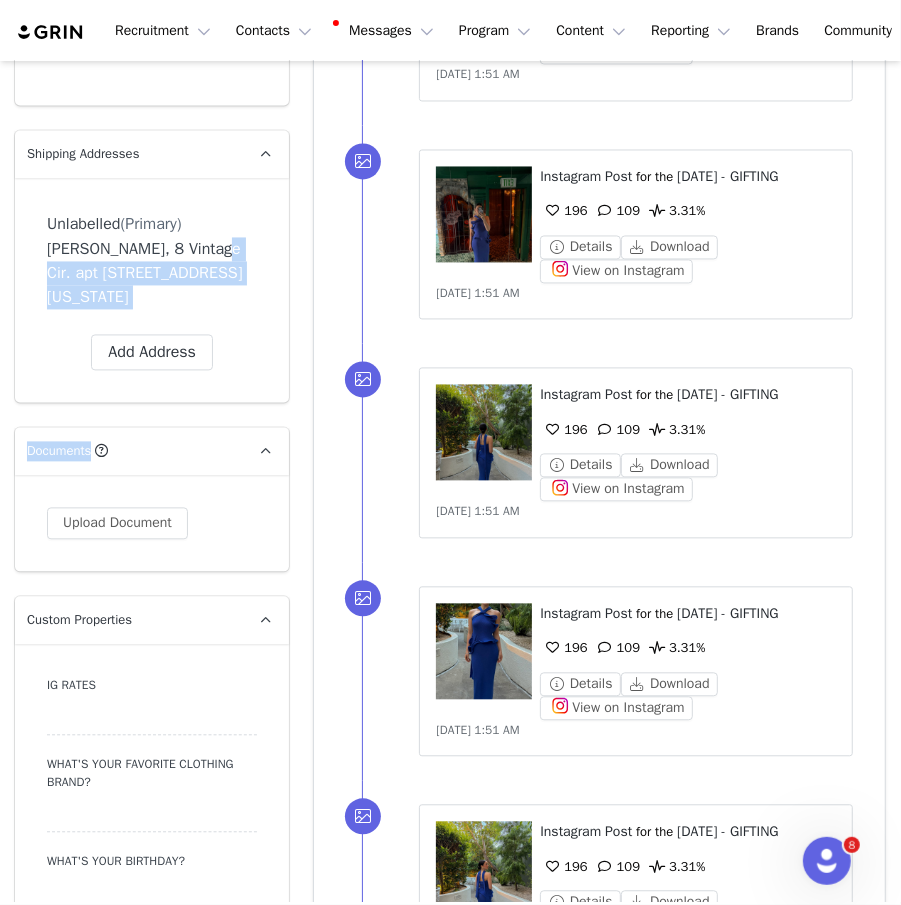 drag, startPoint x: 199, startPoint y: 247, endPoint x: 213, endPoint y: 322, distance: 76.29548 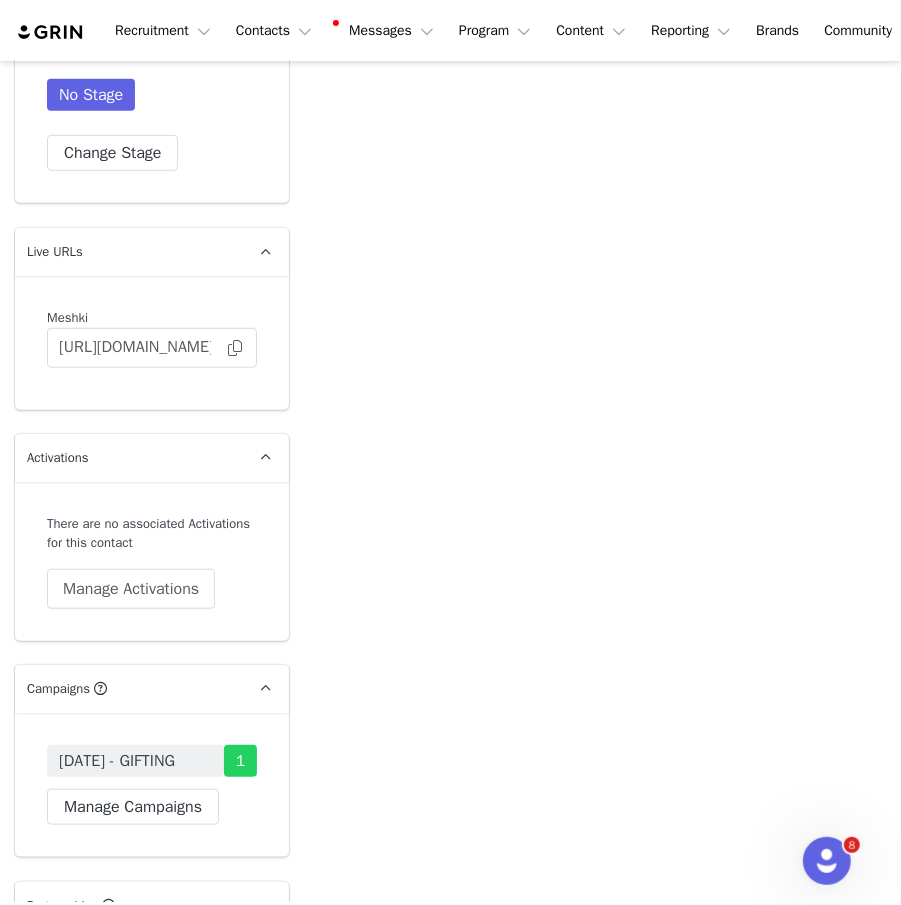 scroll, scrollTop: 4510, scrollLeft: 0, axis: vertical 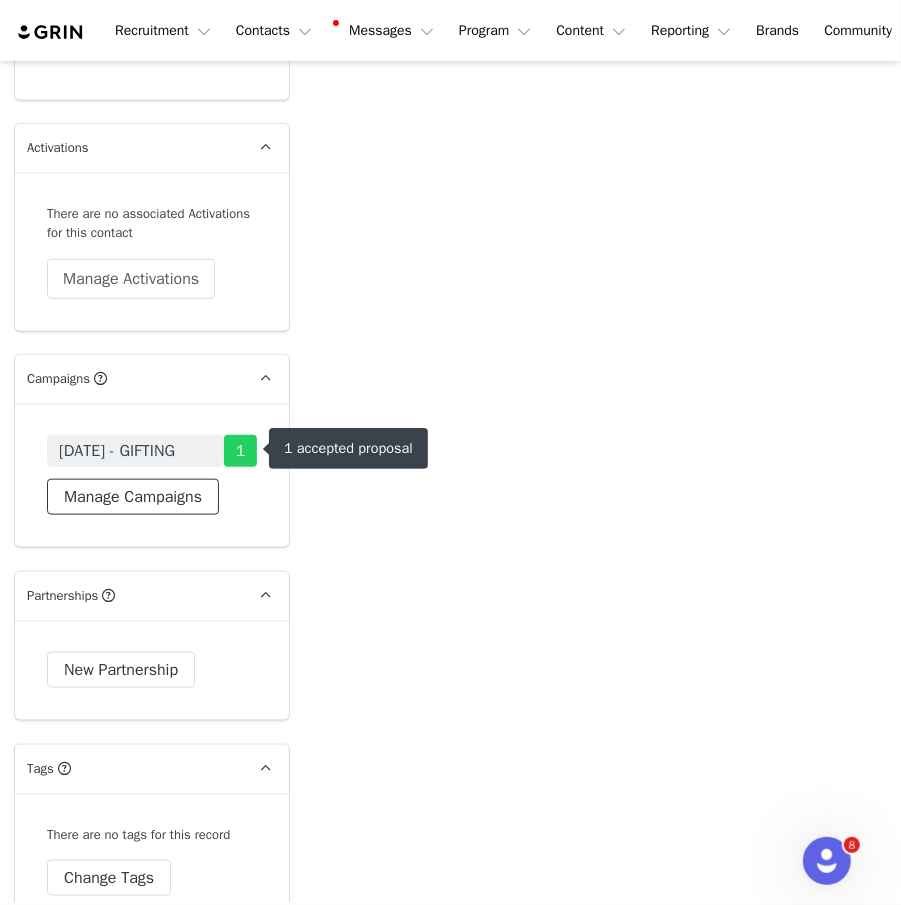 click on "Manage Campaigns" at bounding box center (133, 497) 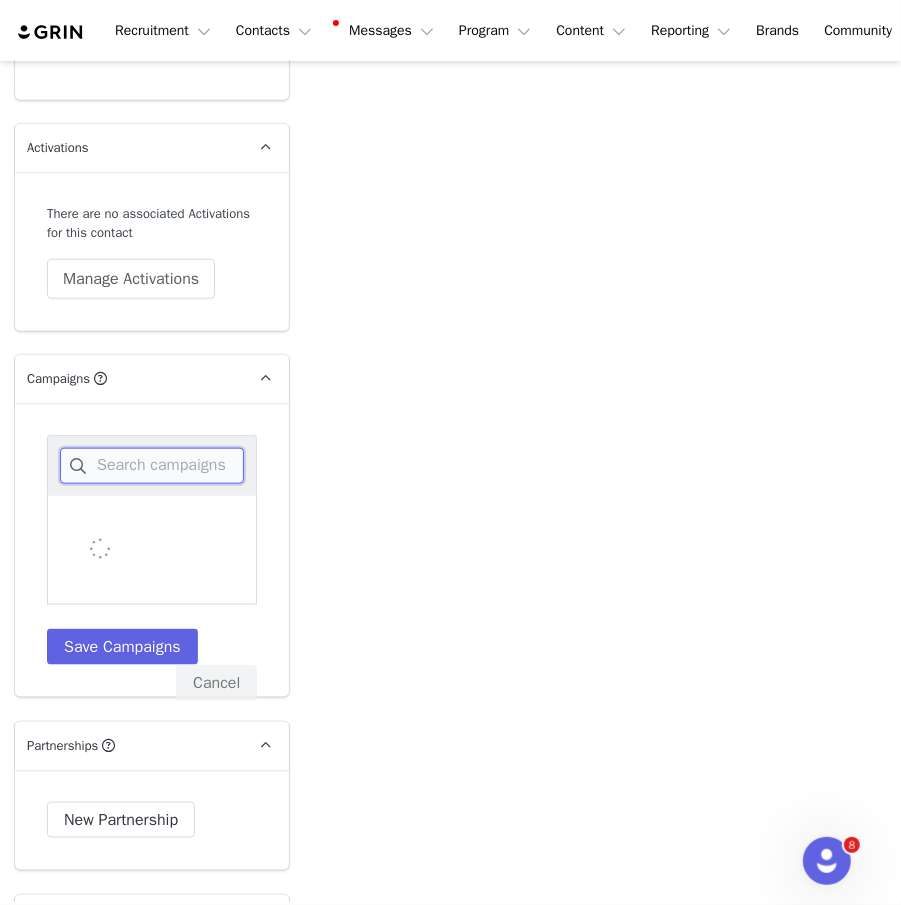 click at bounding box center [152, 466] 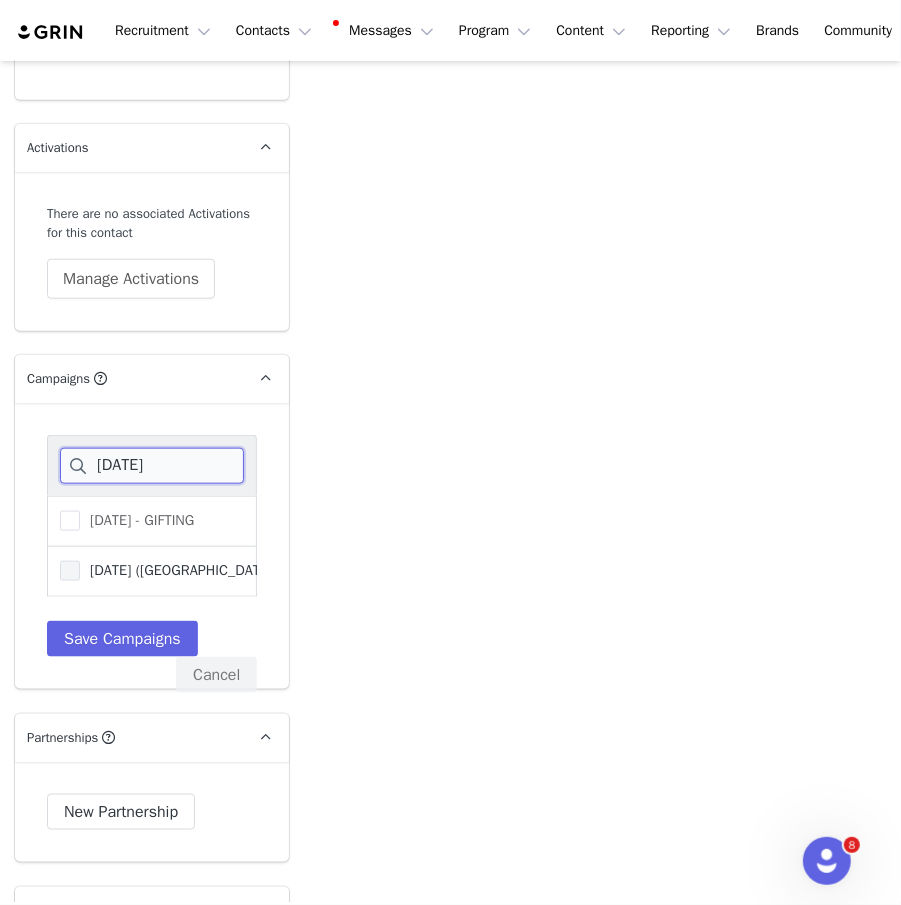 type on "[DATE]" 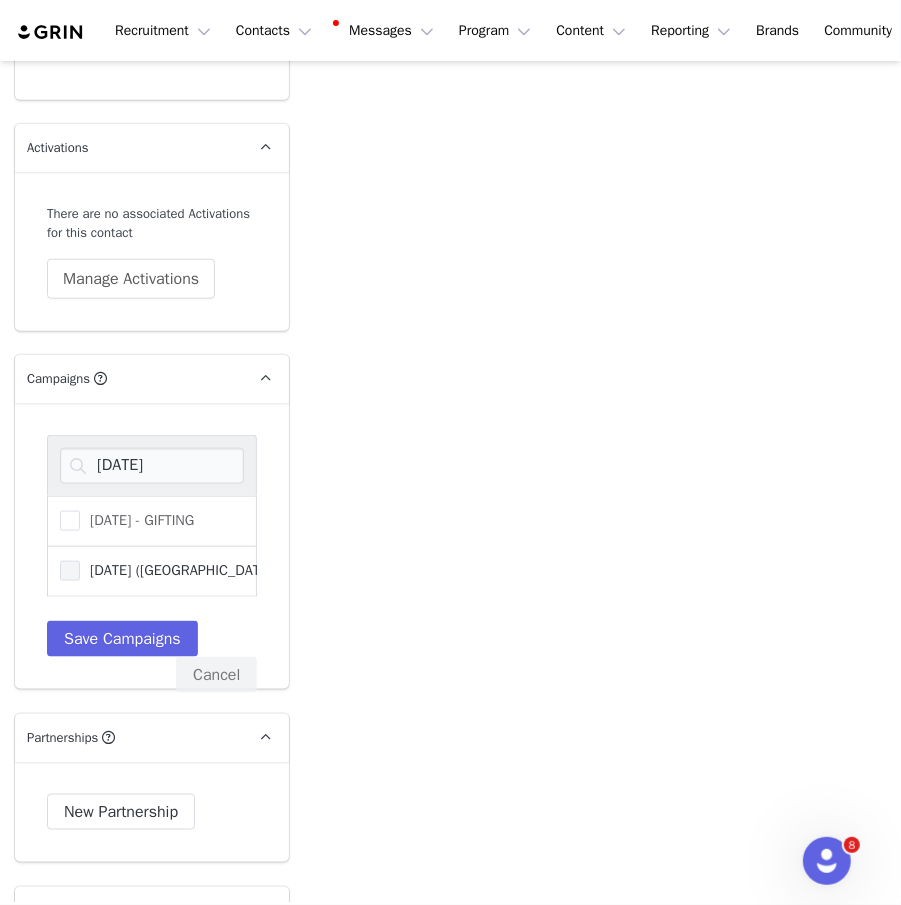 click on "[DATE] ([GEOGRAPHIC_DATA]) - GIFTING" at bounding box center (210, 570) 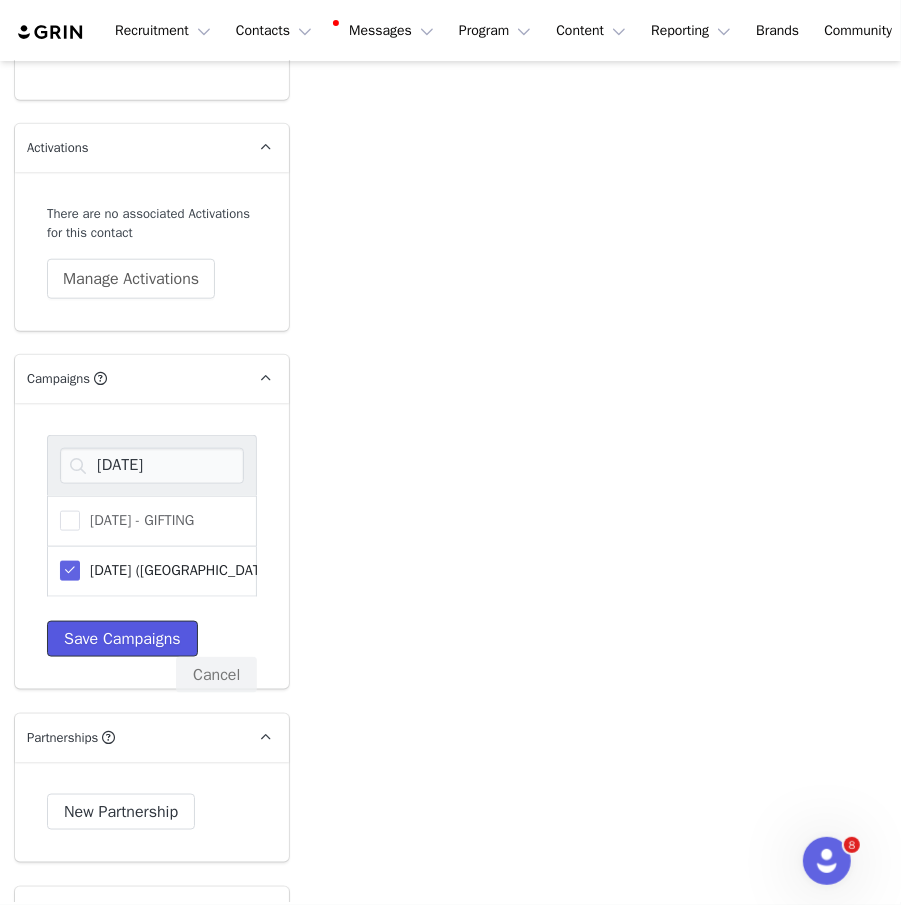 click on "Save Campaigns" at bounding box center (122, 639) 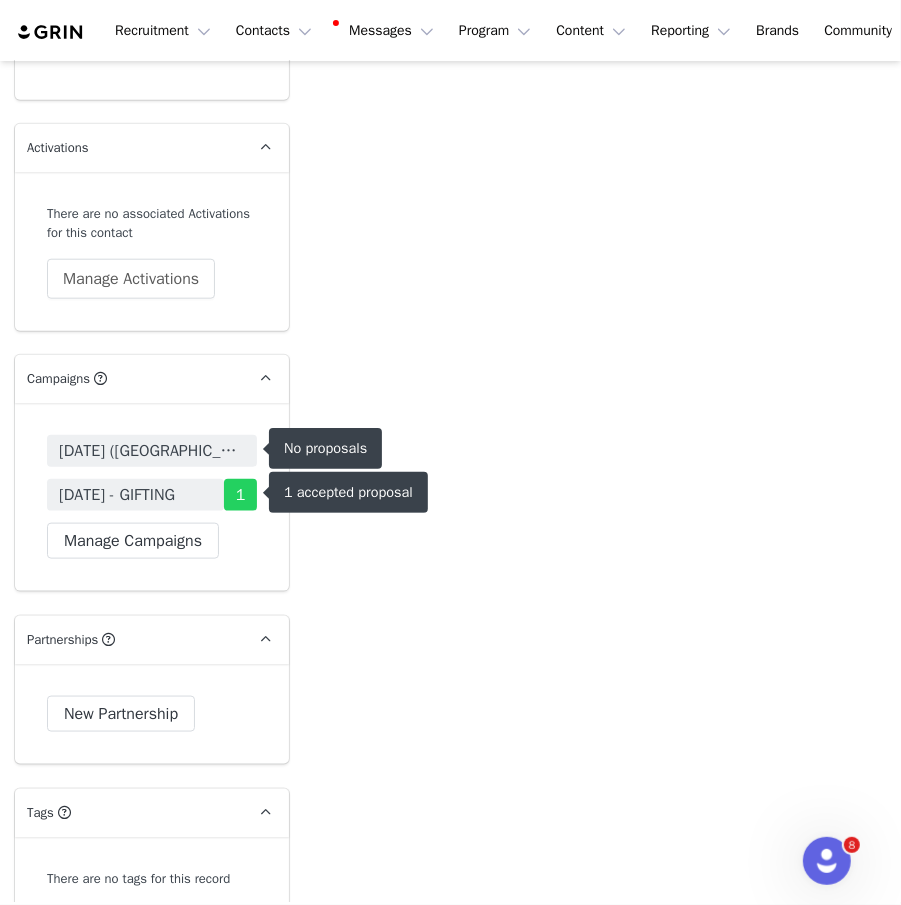click on "[DATE] ([GEOGRAPHIC_DATA]) - GIFTING" at bounding box center (152, 451) 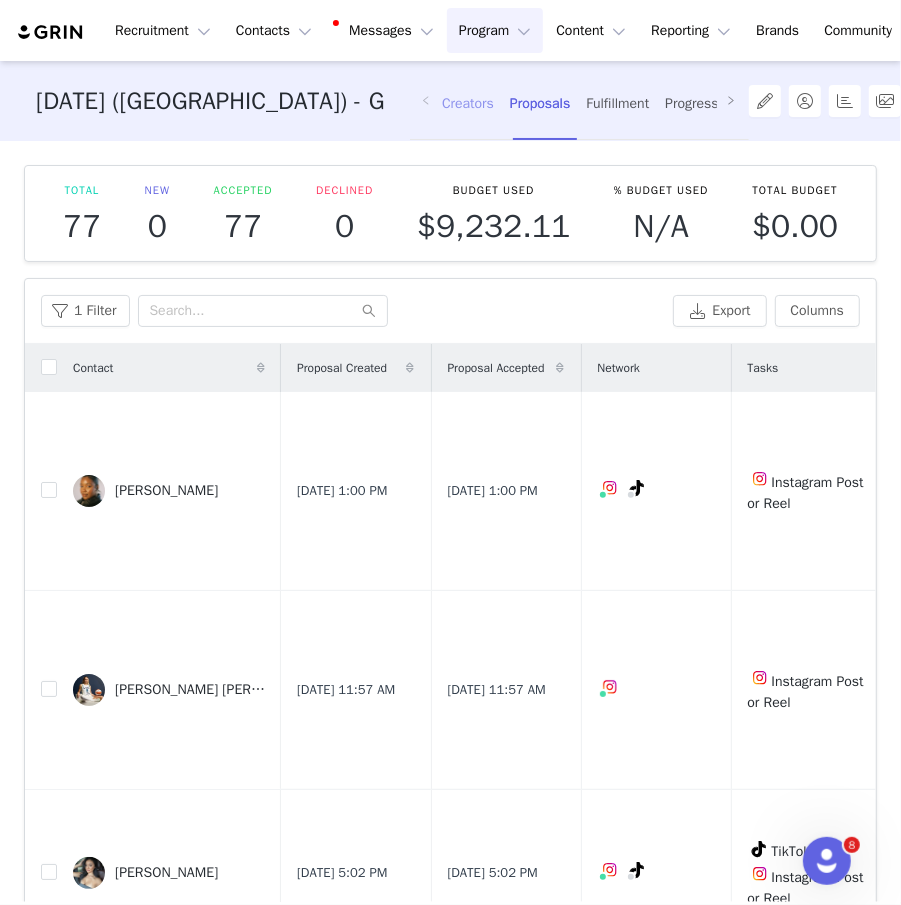 click on "Creators" at bounding box center (468, 103) 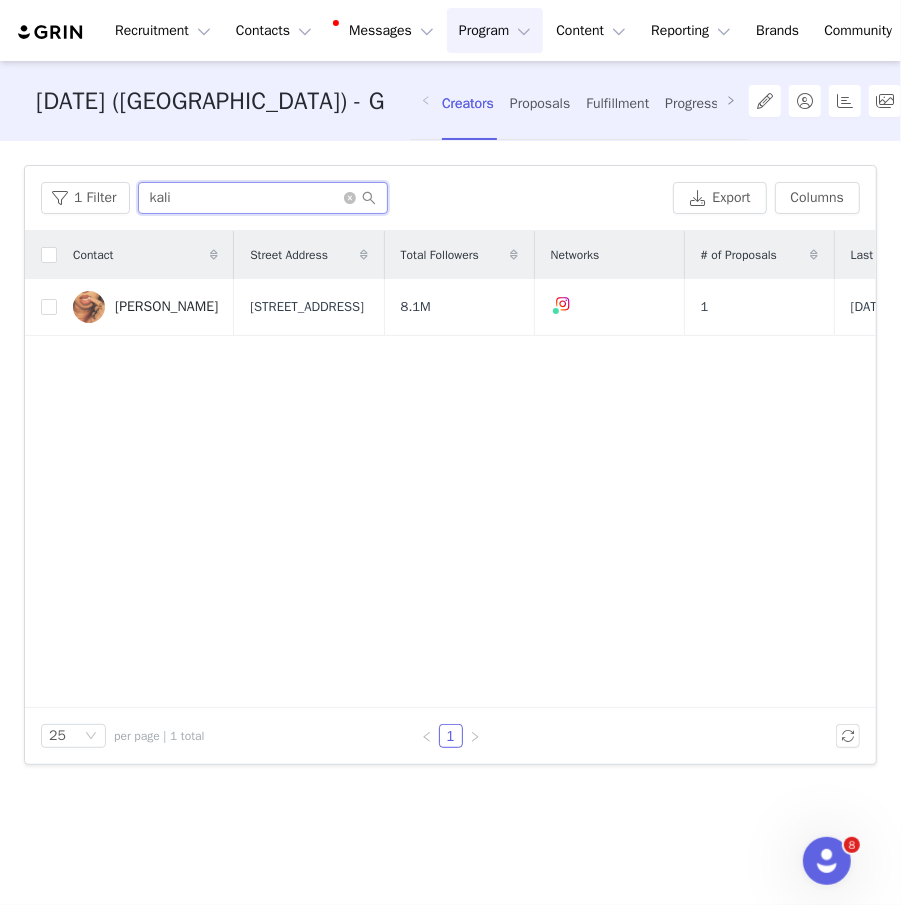 click on "kali" at bounding box center [263, 198] 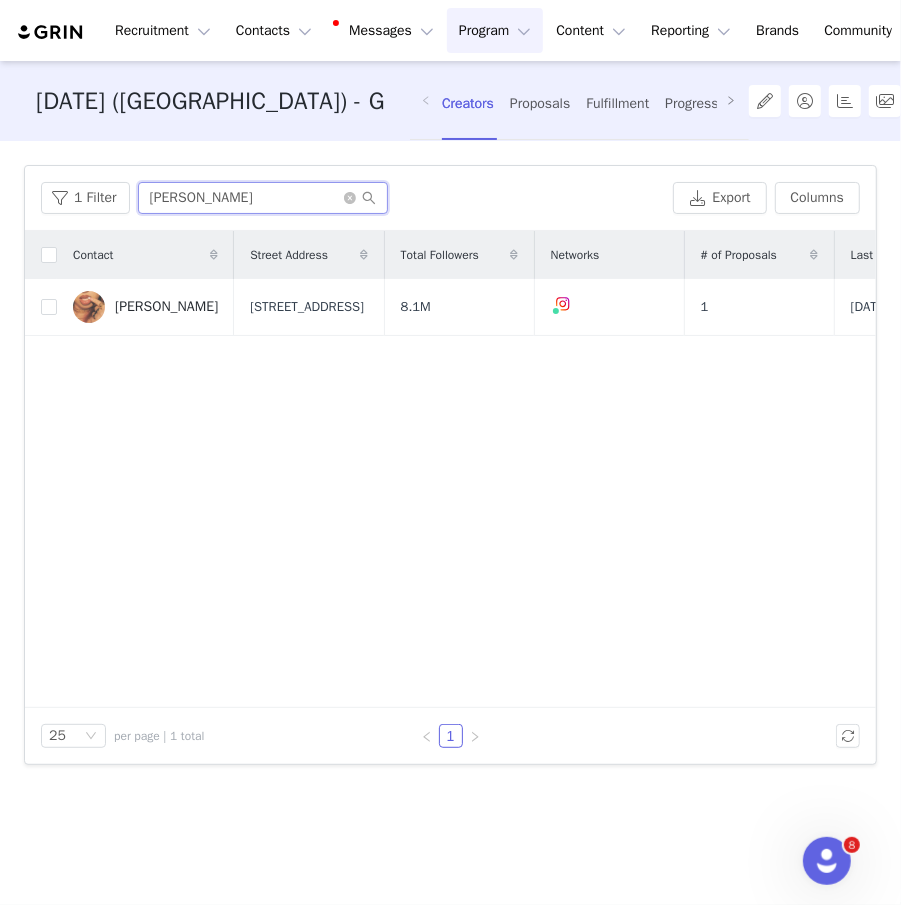 type on "[PERSON_NAME]" 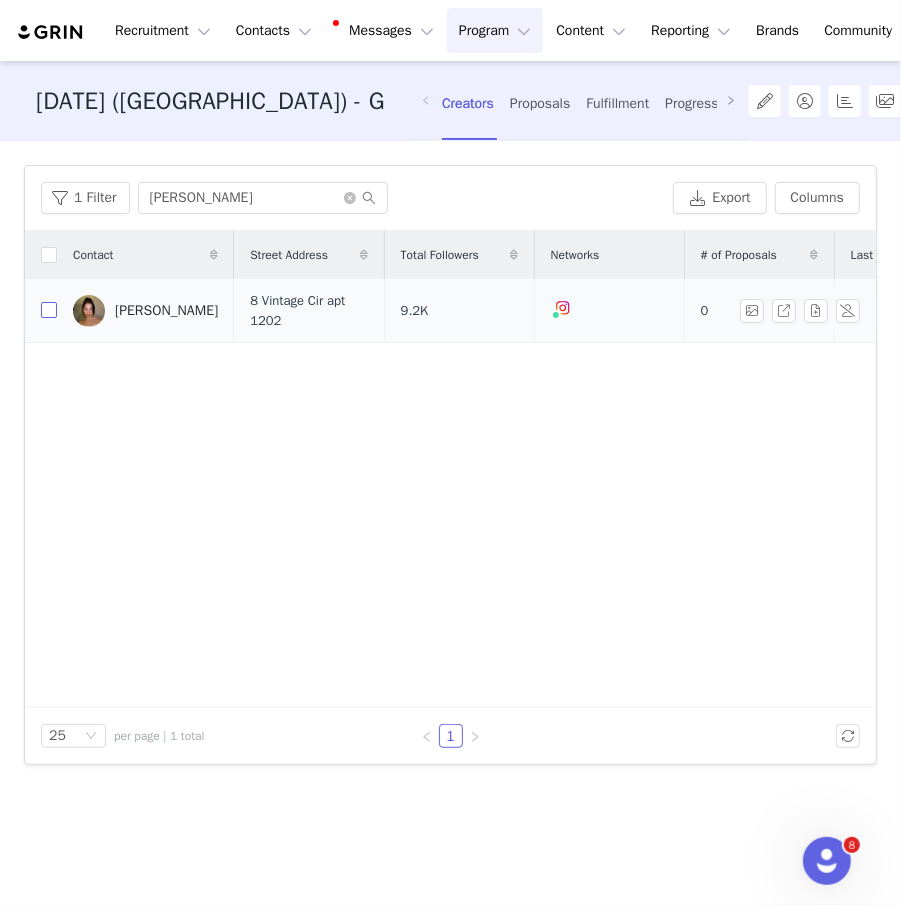 click at bounding box center (49, 310) 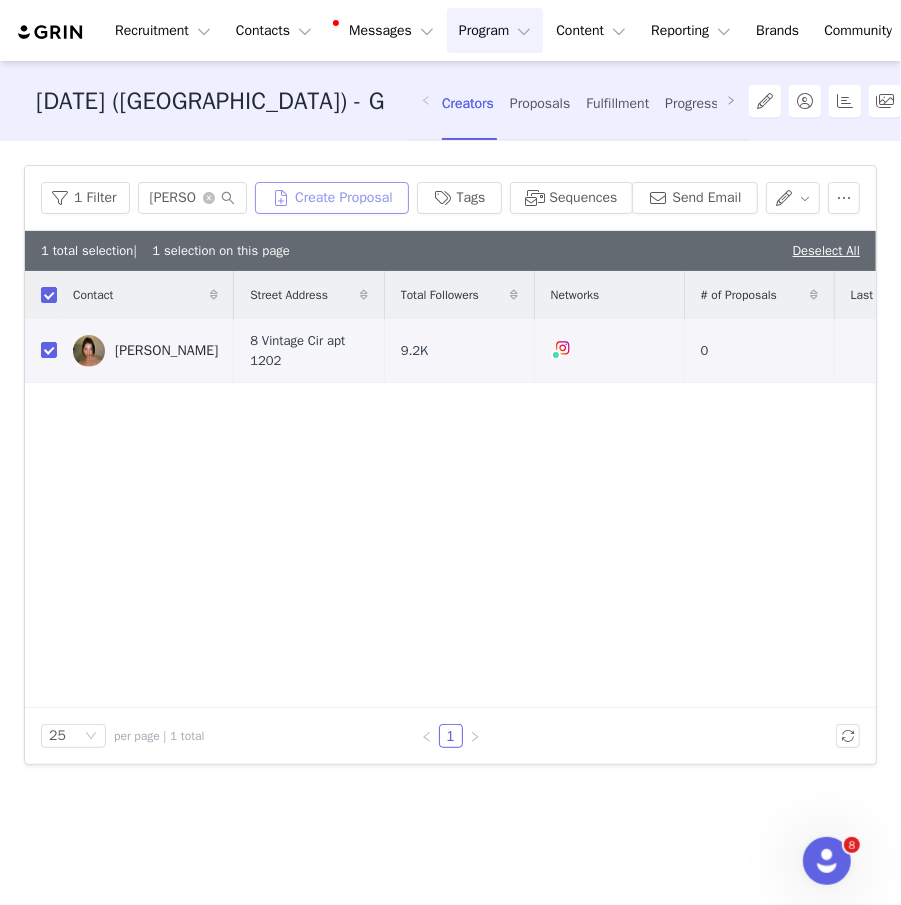 click on "Create Proposal" at bounding box center [332, 198] 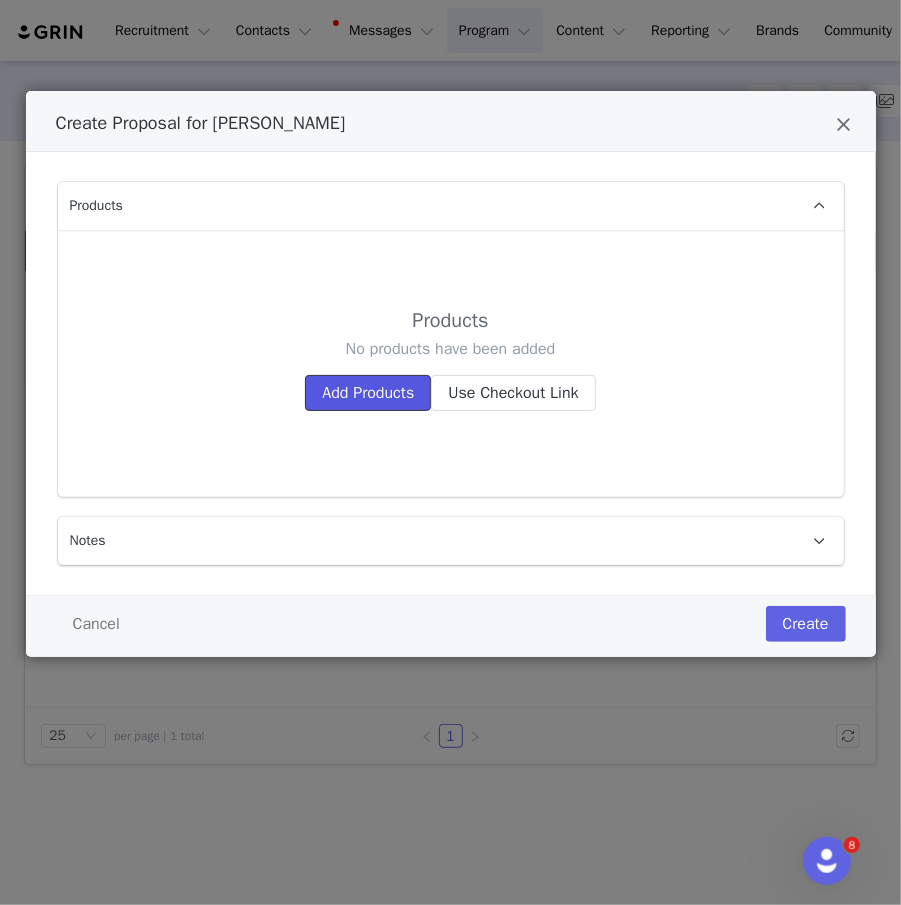 click on "Add Products" at bounding box center [368, 393] 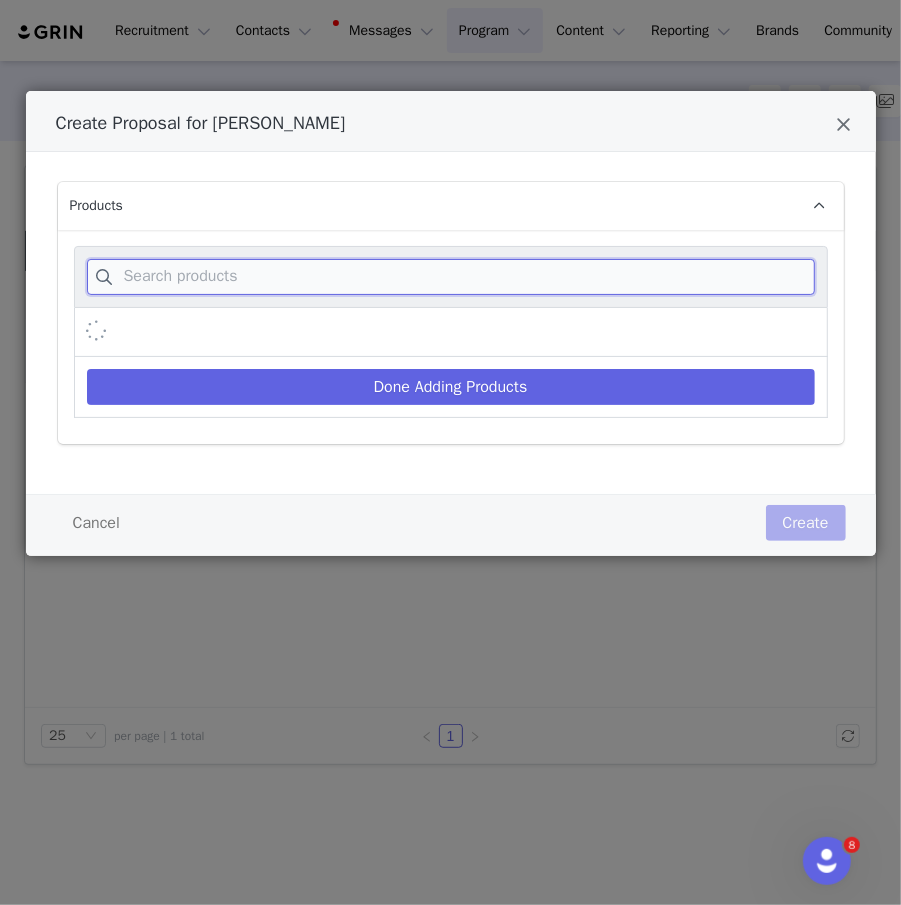 click at bounding box center (451, 277) 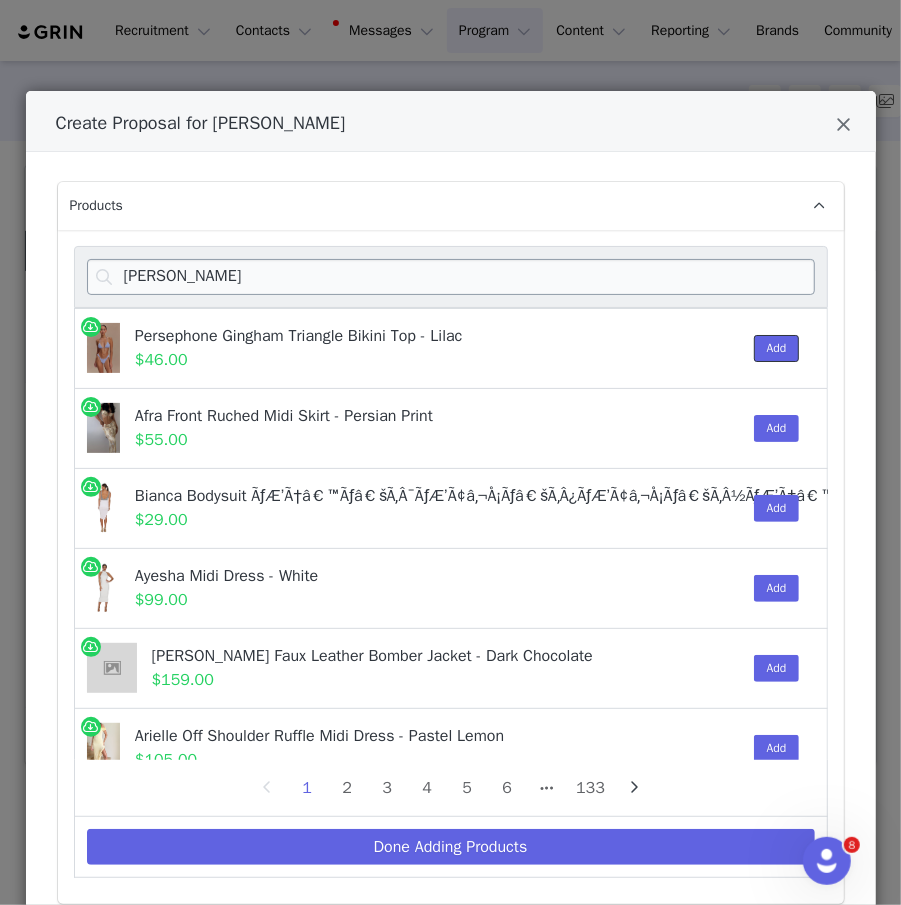 drag, startPoint x: 771, startPoint y: 340, endPoint x: 379, endPoint y: 286, distance: 395.7019 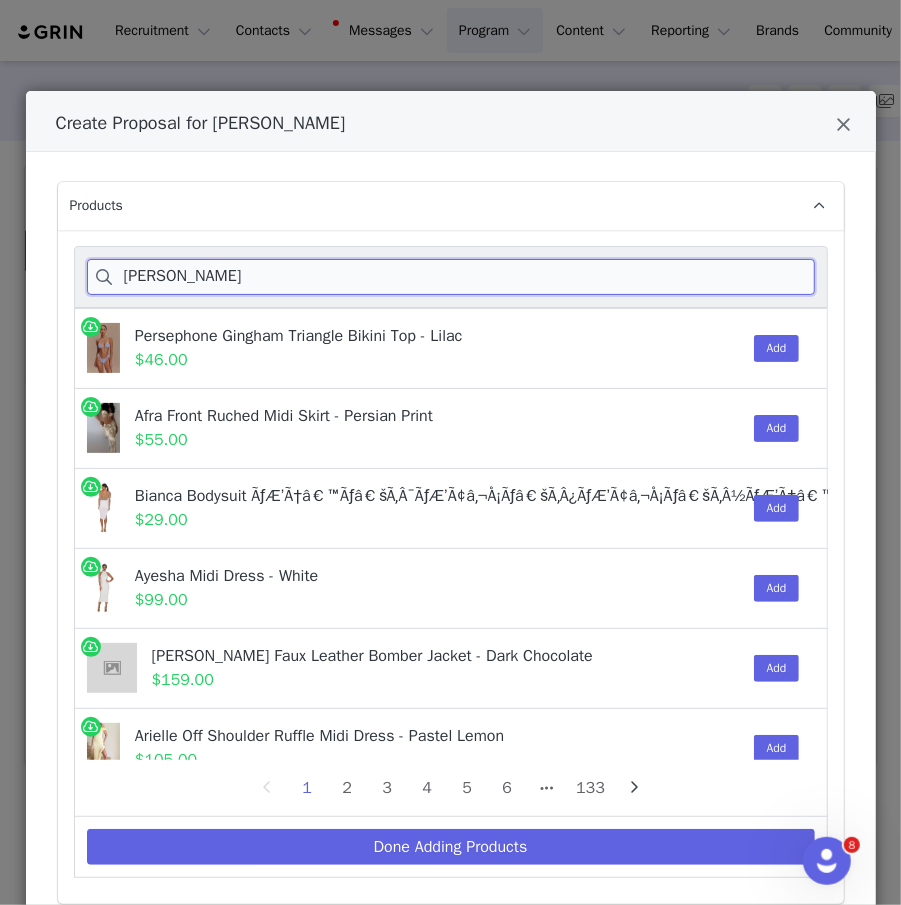 click on "[PERSON_NAME]" at bounding box center [451, 277] 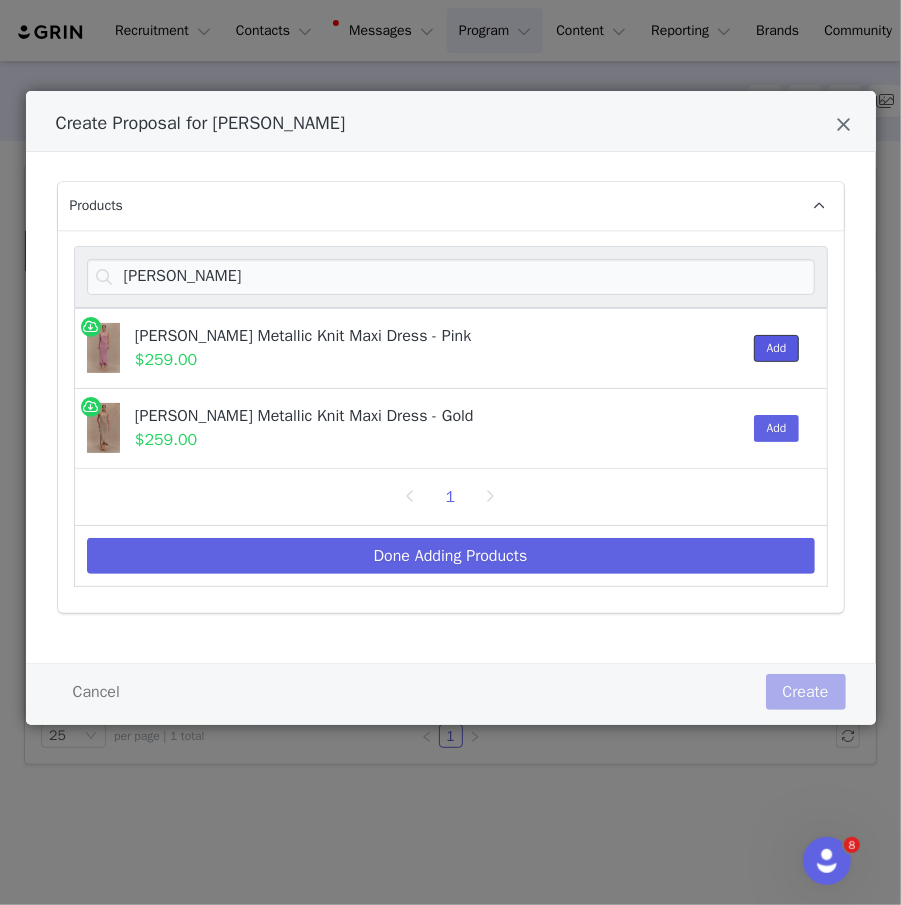 click on "Add" at bounding box center [777, 348] 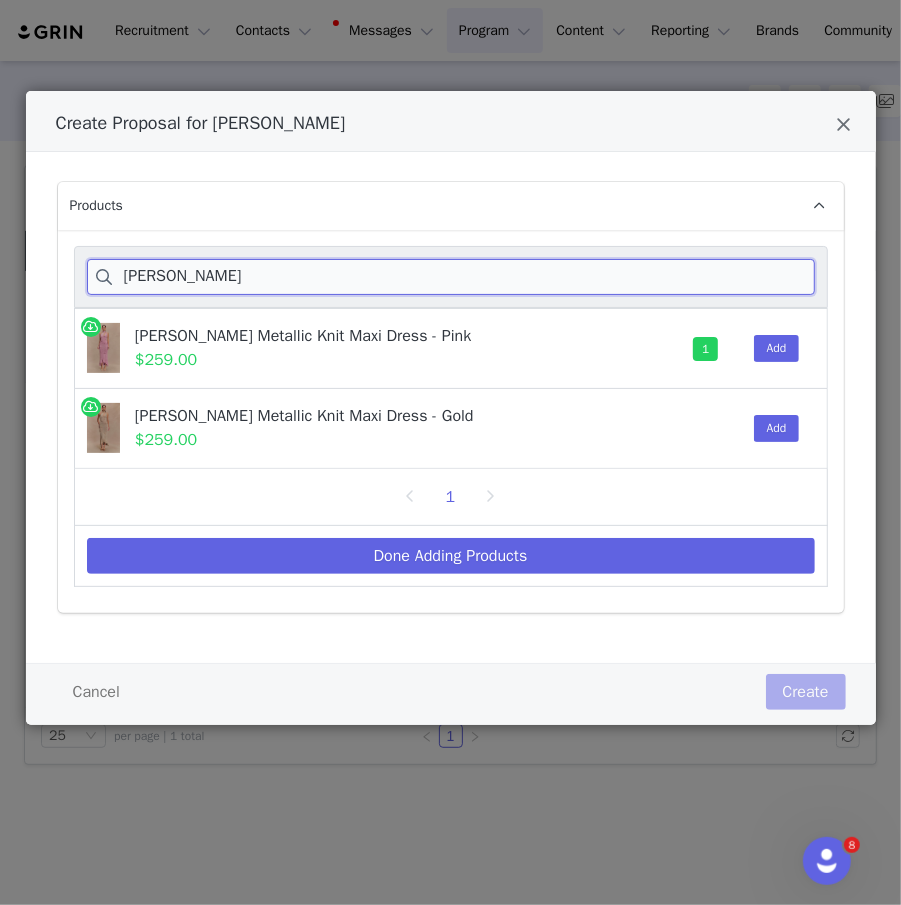 click on "[PERSON_NAME]" at bounding box center (451, 277) 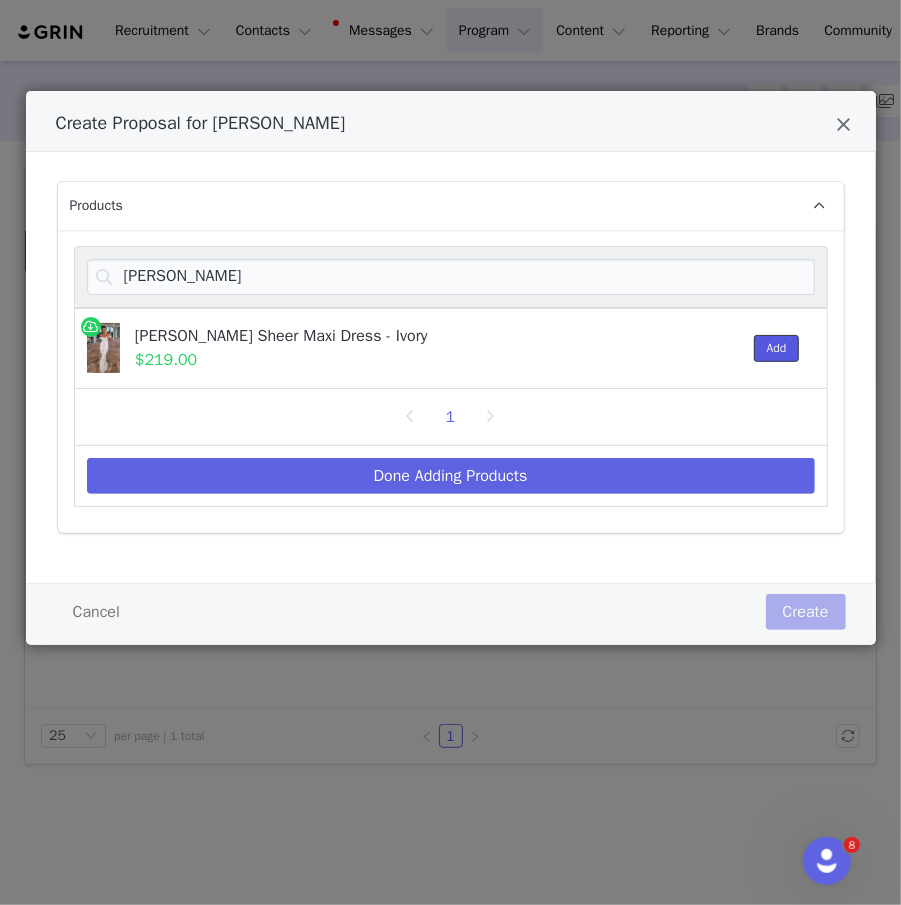 click on "Add" at bounding box center (777, 348) 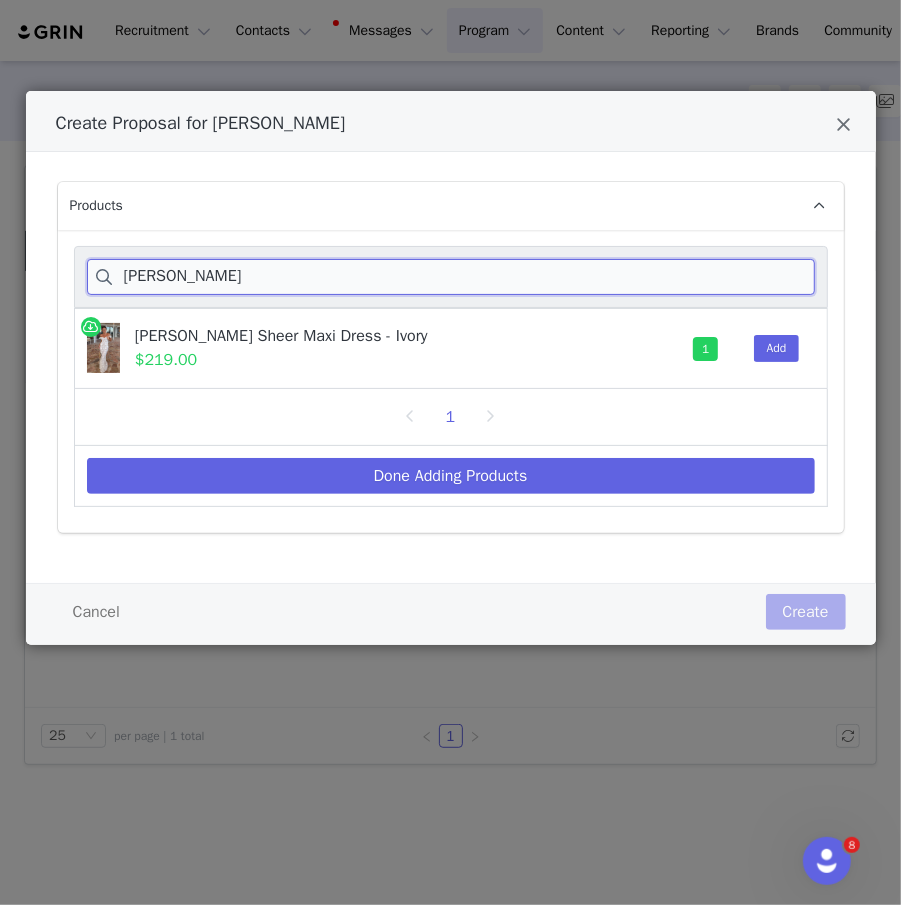 click on "[PERSON_NAME]" at bounding box center (451, 277) 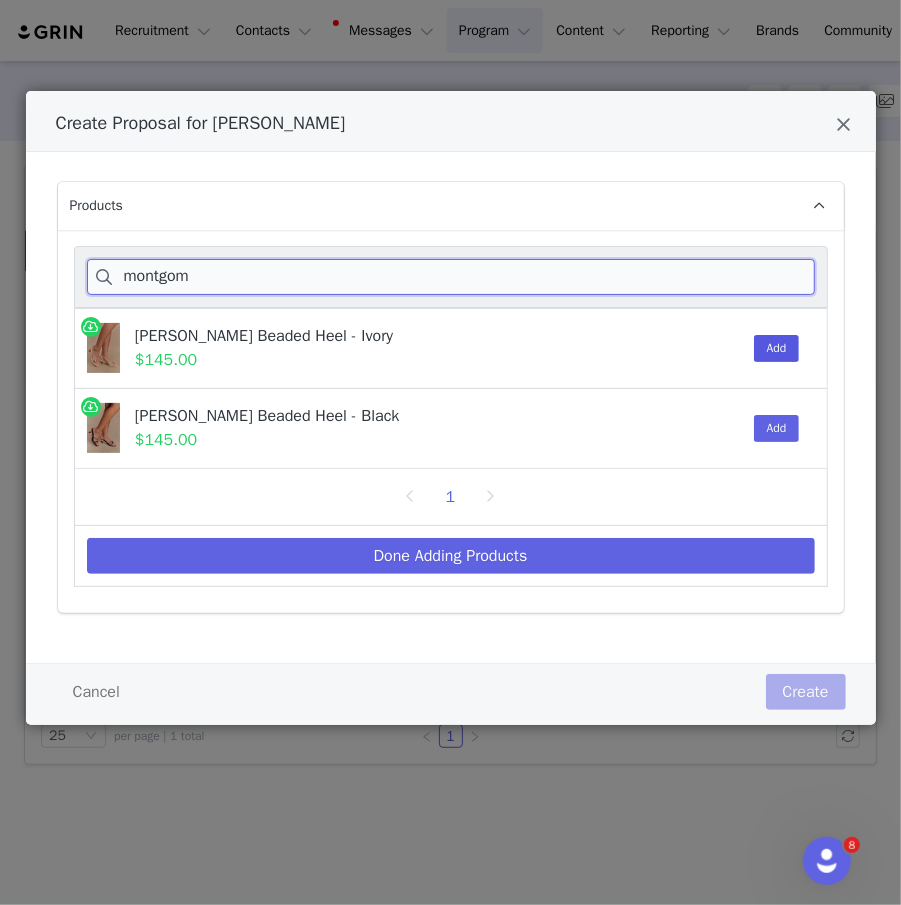 type on "montgom" 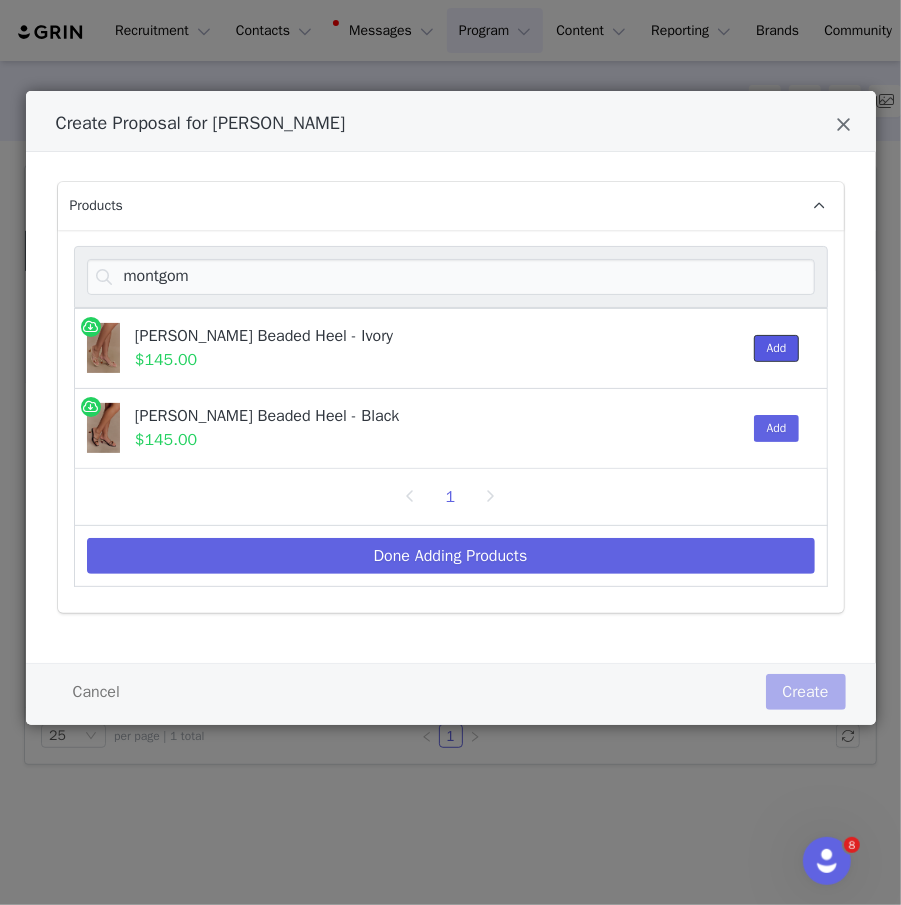 click on "Add" at bounding box center (777, 348) 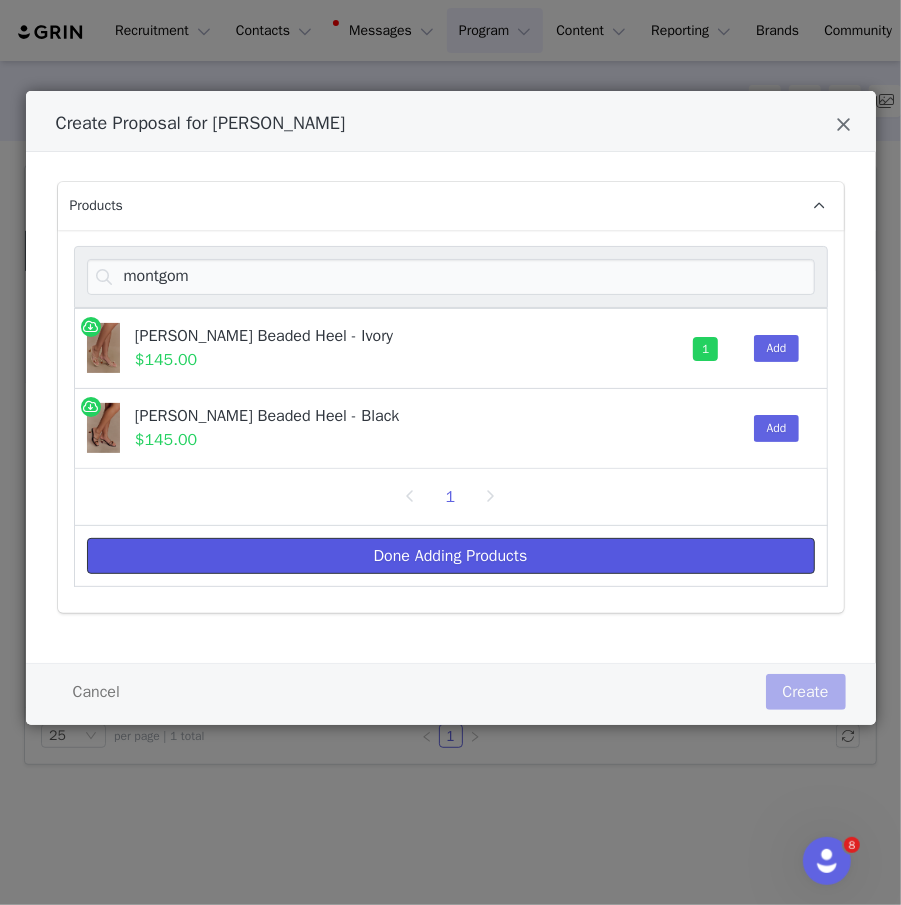 click on "Done Adding Products" at bounding box center (451, 556) 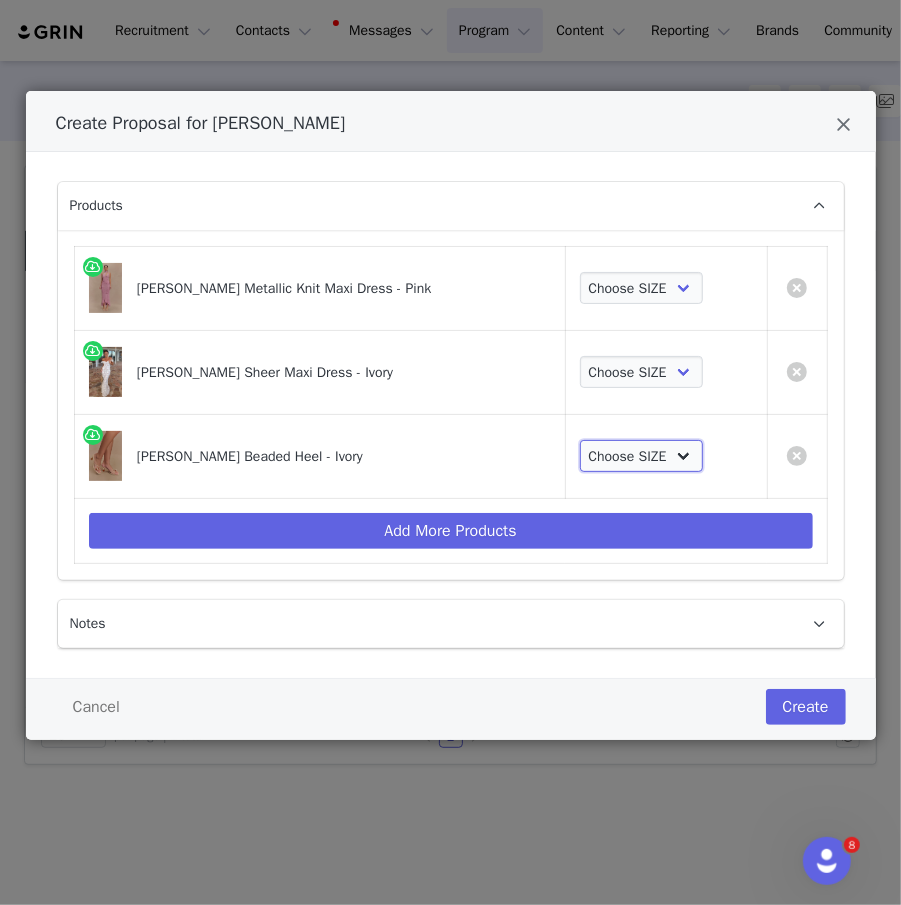 click on "Choose SIZE  35   36   37   38   39   40   41" at bounding box center (642, 456) 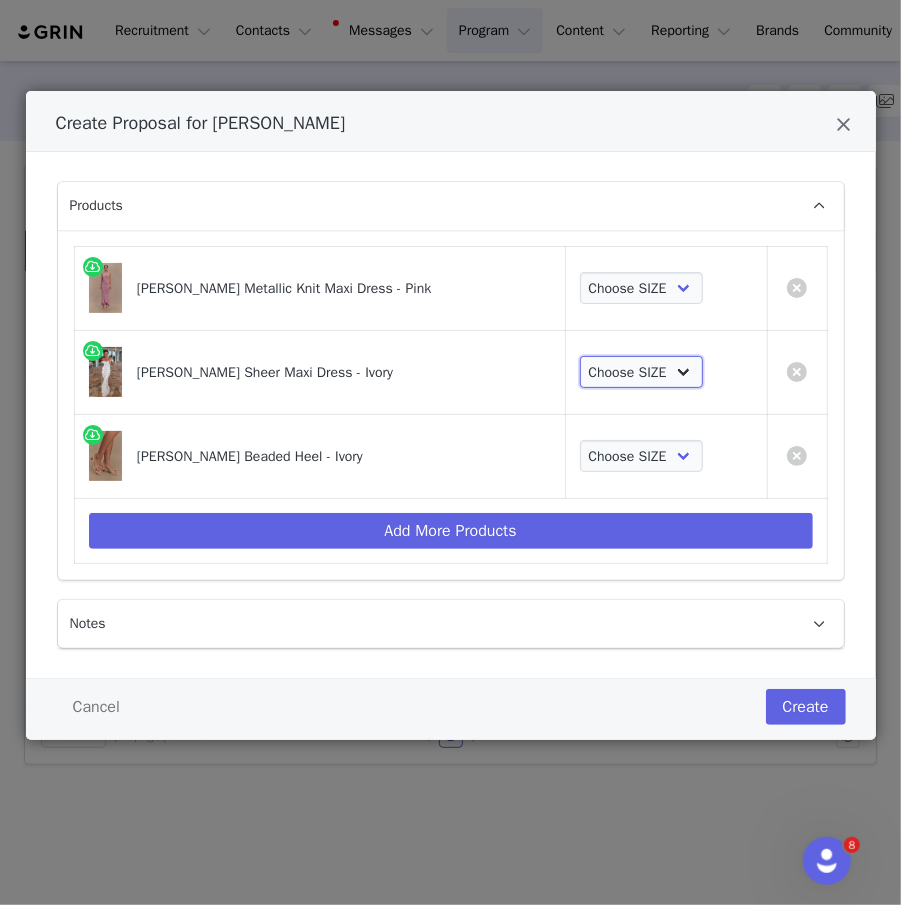 click on "Choose SIZE  XXS   XS   S   M   L   XL   XXL   3XL" at bounding box center [642, 372] 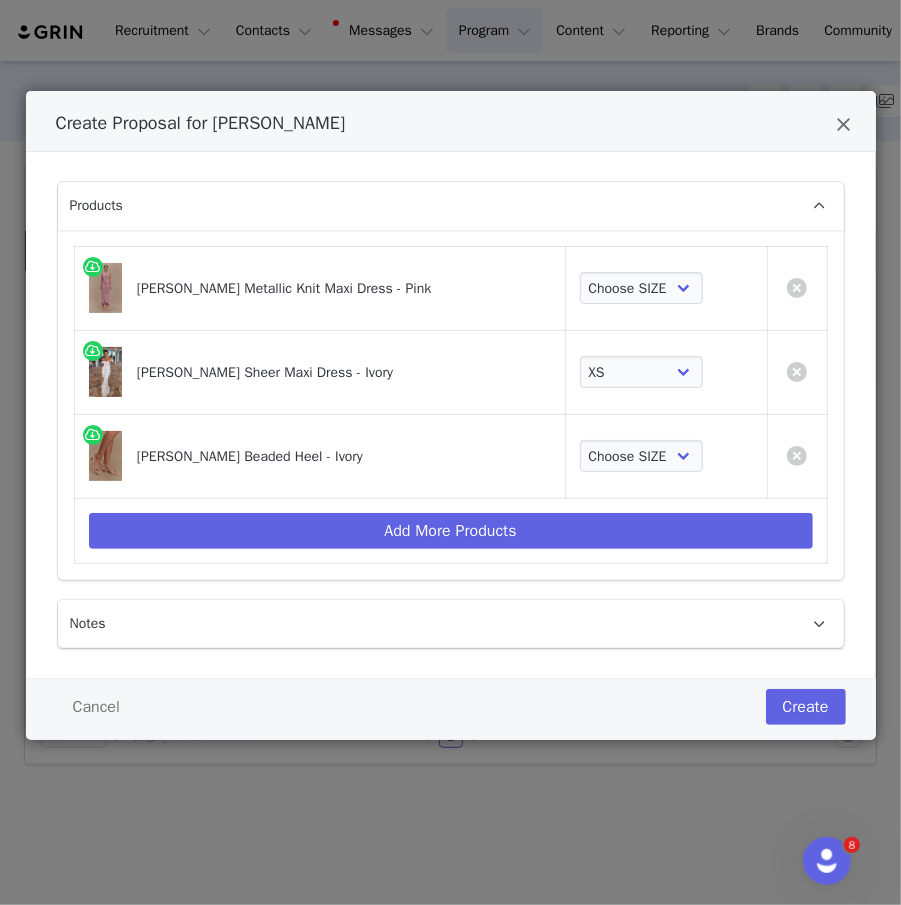 click on "Choose SIZE  XXS   XS   S   M   L   XL   XXL   3XL" at bounding box center (666, 288) 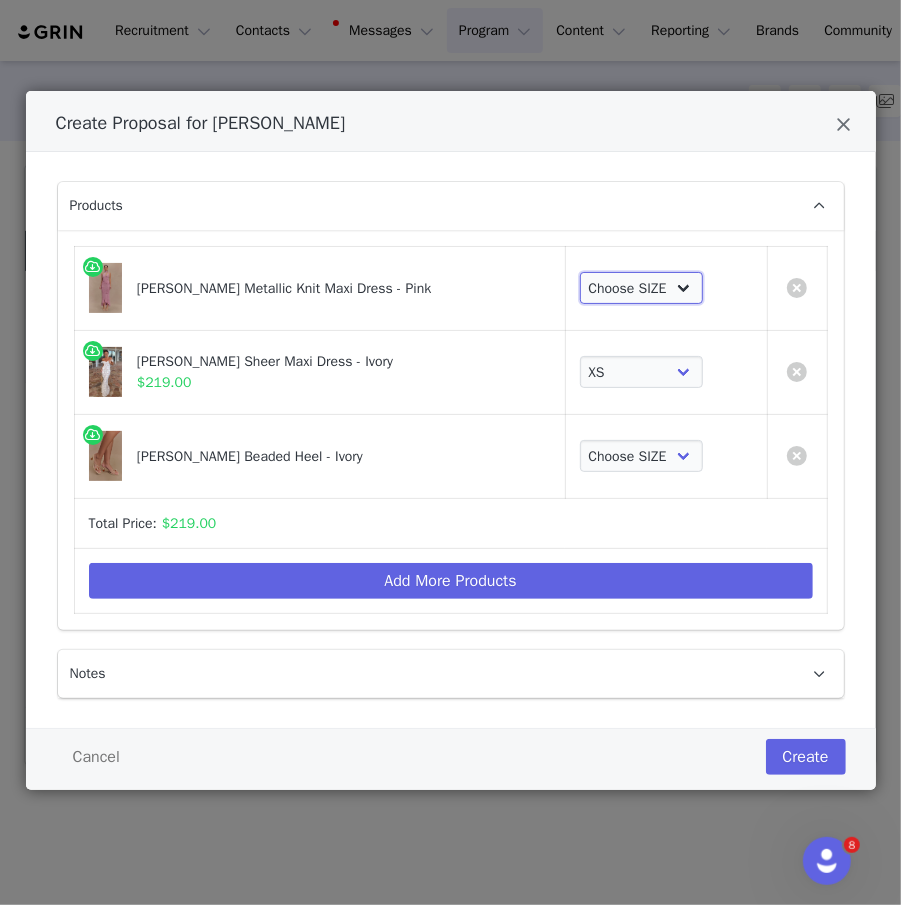 click on "Choose SIZE  XXS   XS   S   M   L   XL   XXL   3XL" at bounding box center [642, 288] 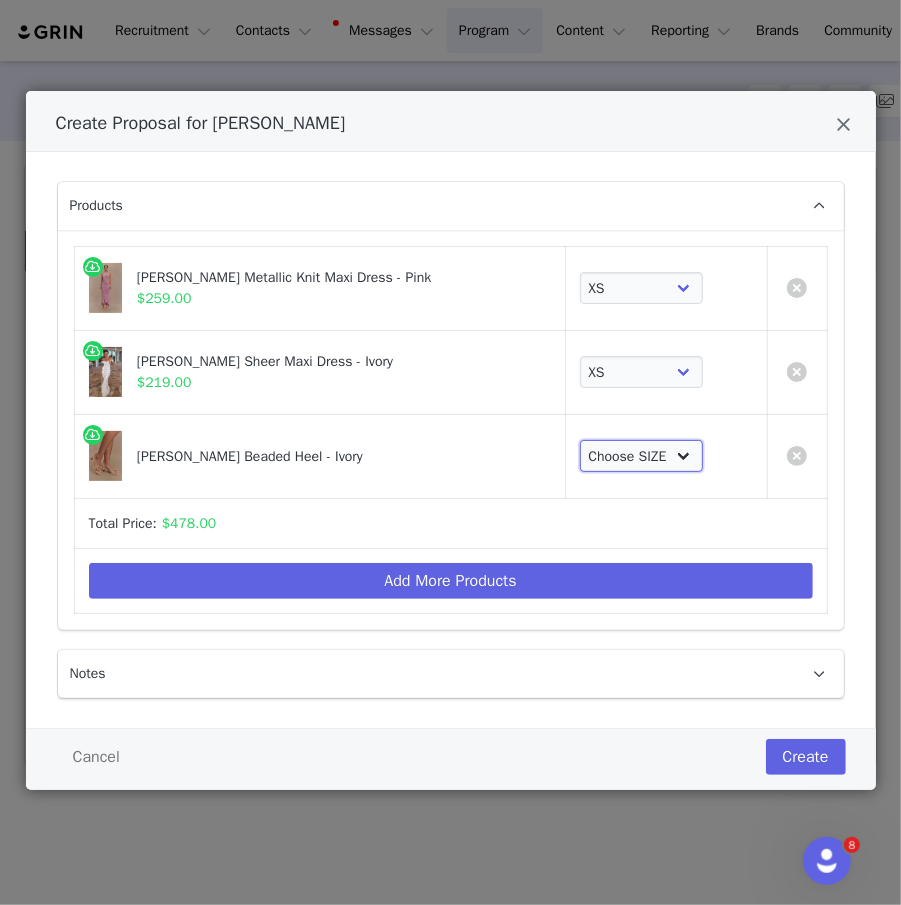 click on "Choose SIZE  35   36   37   38   39   40   41" at bounding box center [642, 456] 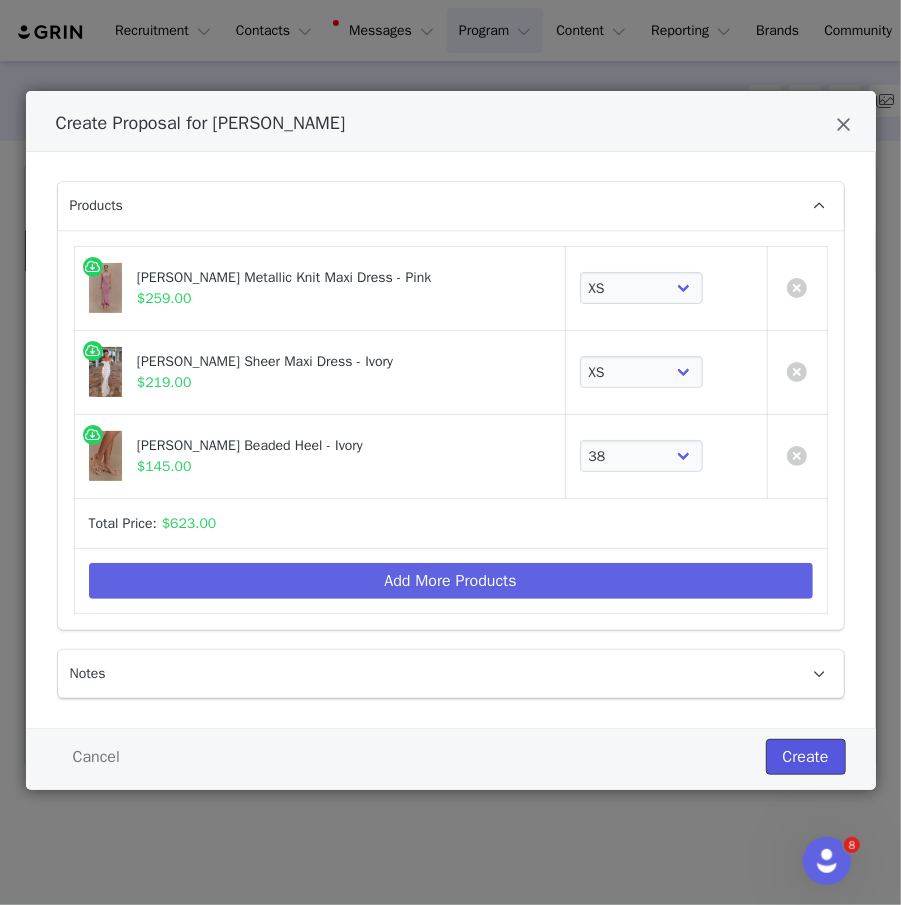 click on "Create" at bounding box center (806, 757) 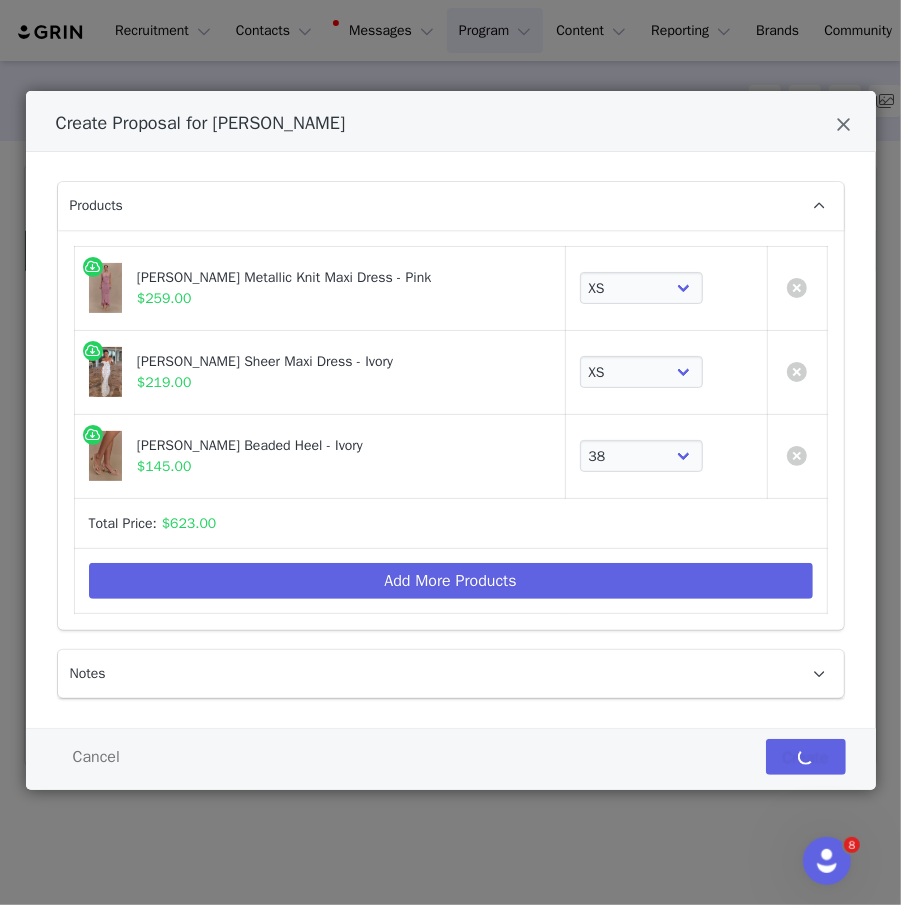 click on "Create" at bounding box center [806, 757] 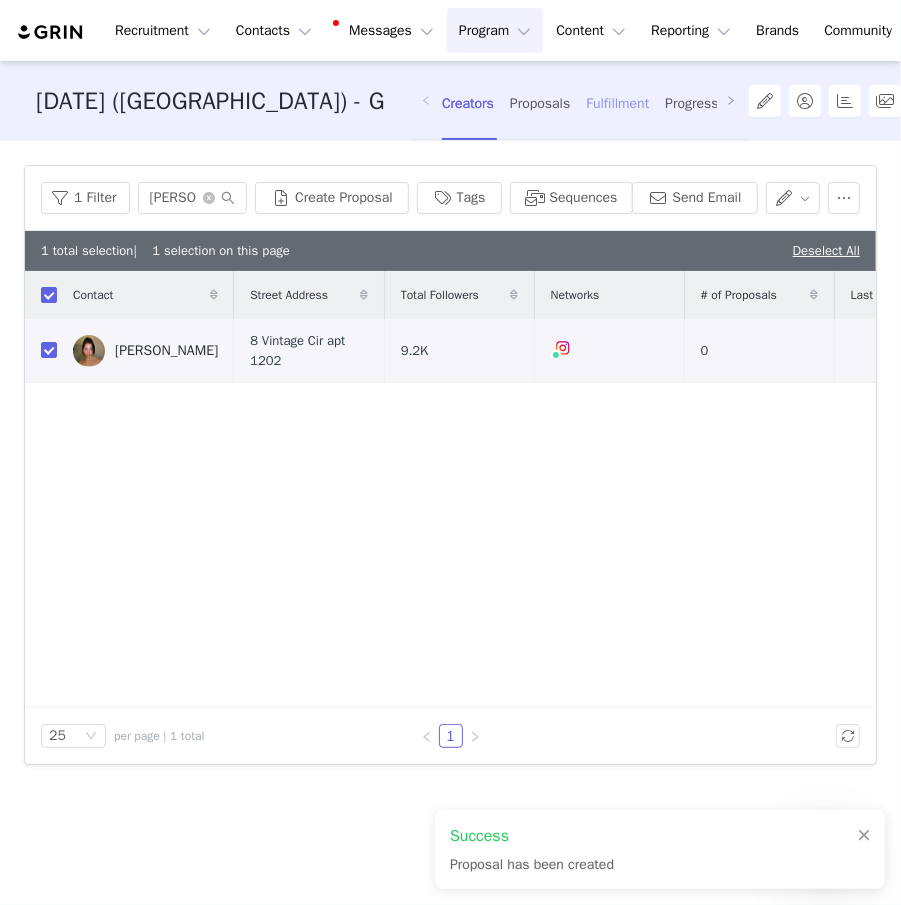 click on "Fulfillment" at bounding box center [617, 103] 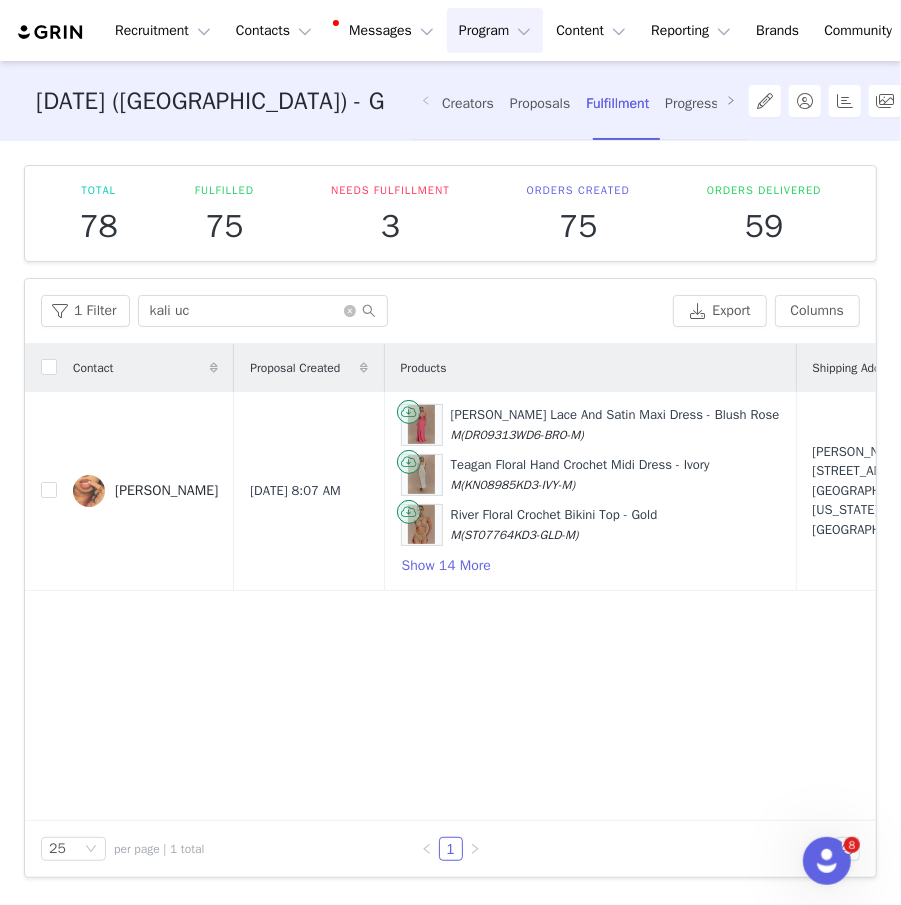 click on "1 Filter kali uc     Export     Columns" at bounding box center [450, 311] 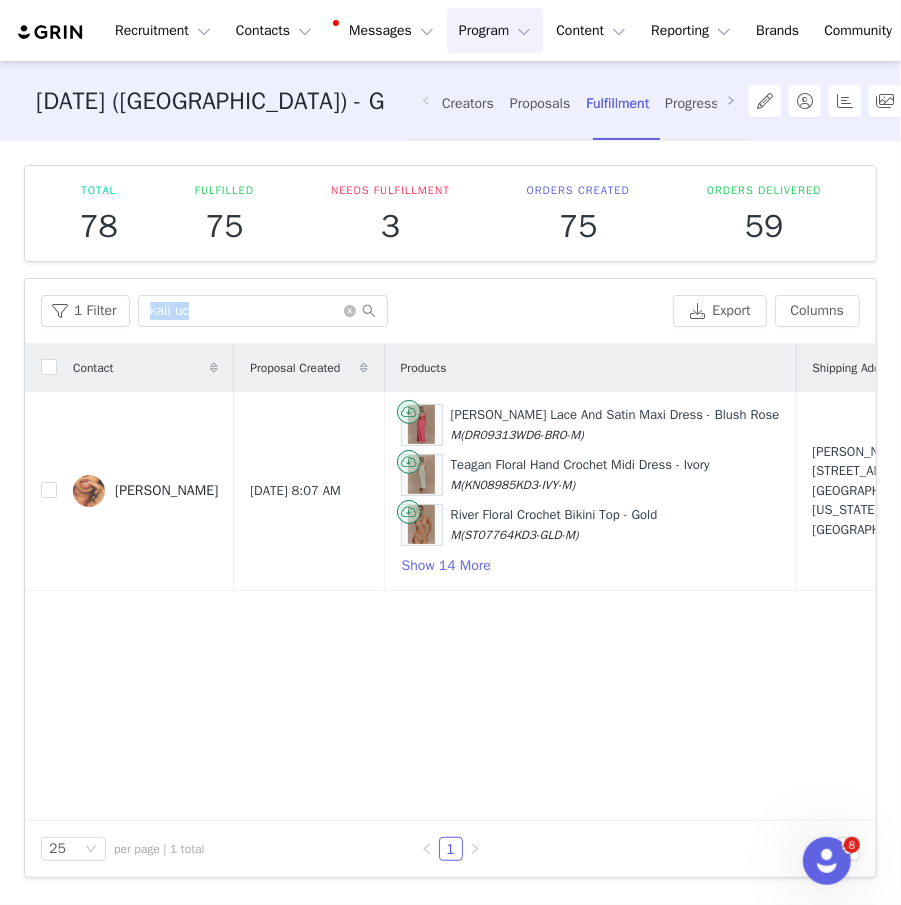 click on "1 Filter kali uc     Export     Columns" at bounding box center (450, 311) 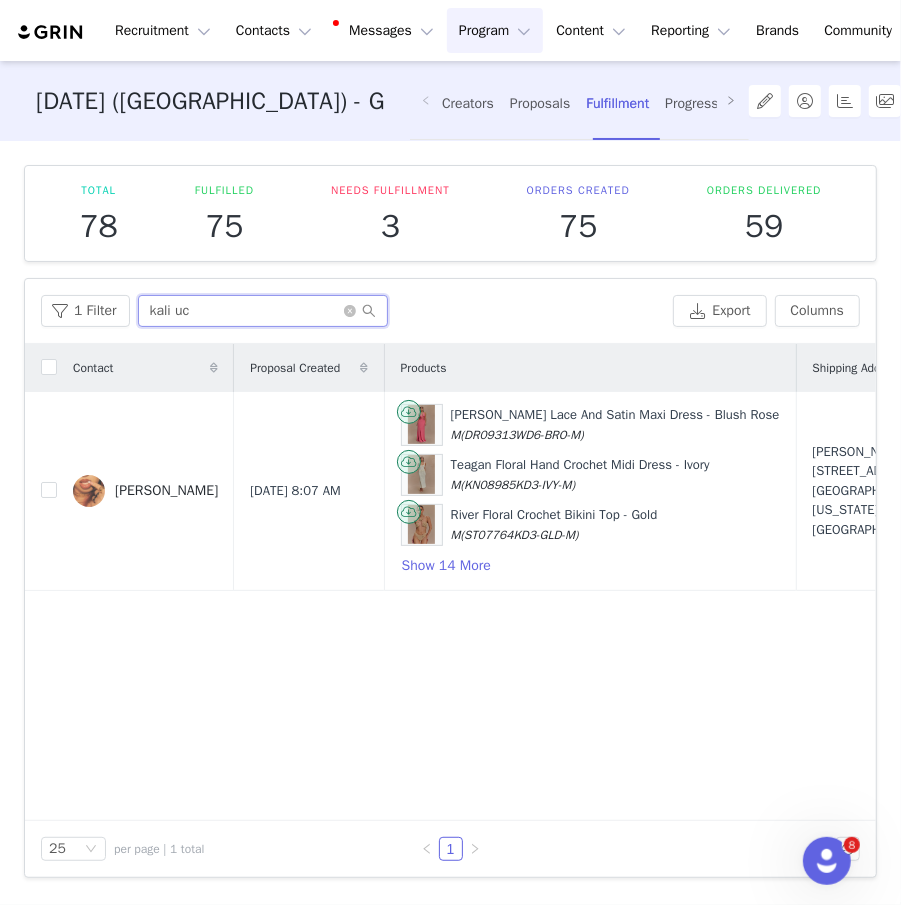 click on "kali uc" at bounding box center [263, 311] 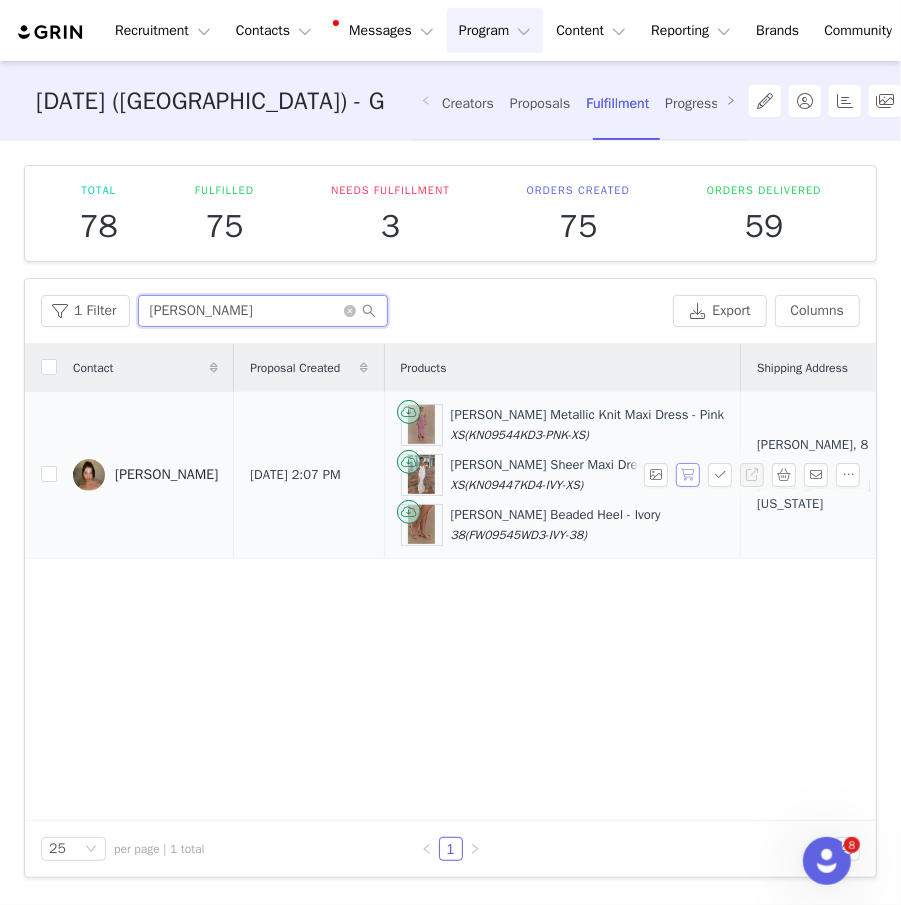 type on "[PERSON_NAME]" 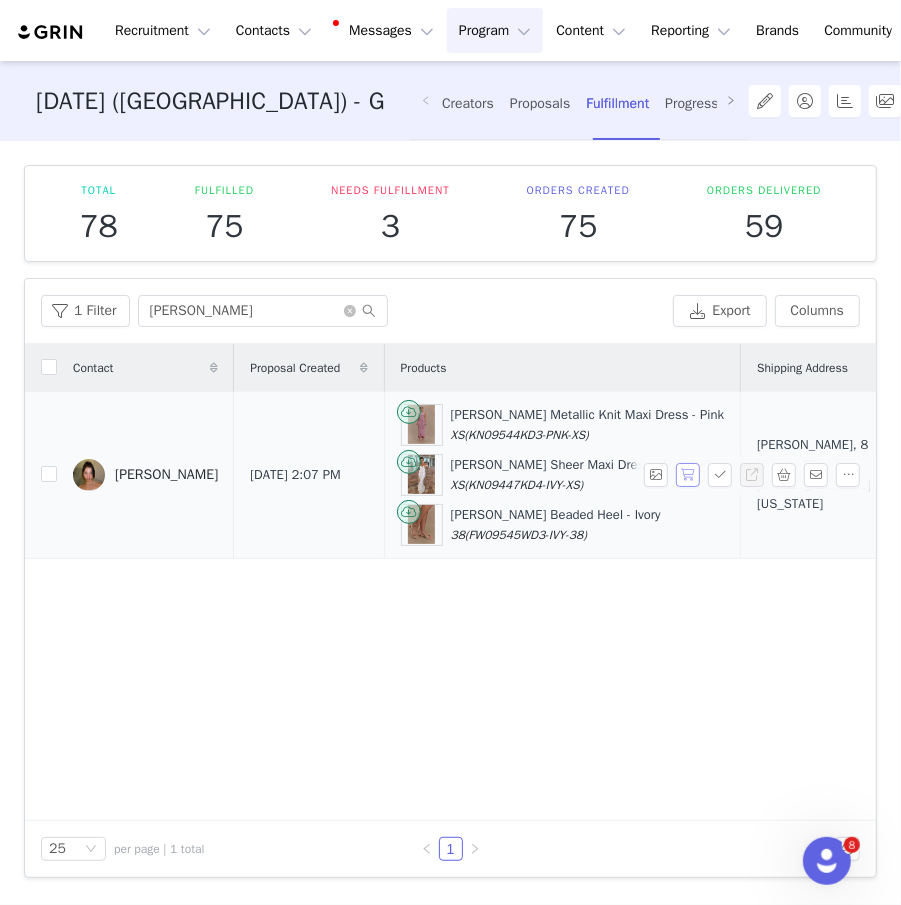 click at bounding box center (688, 475) 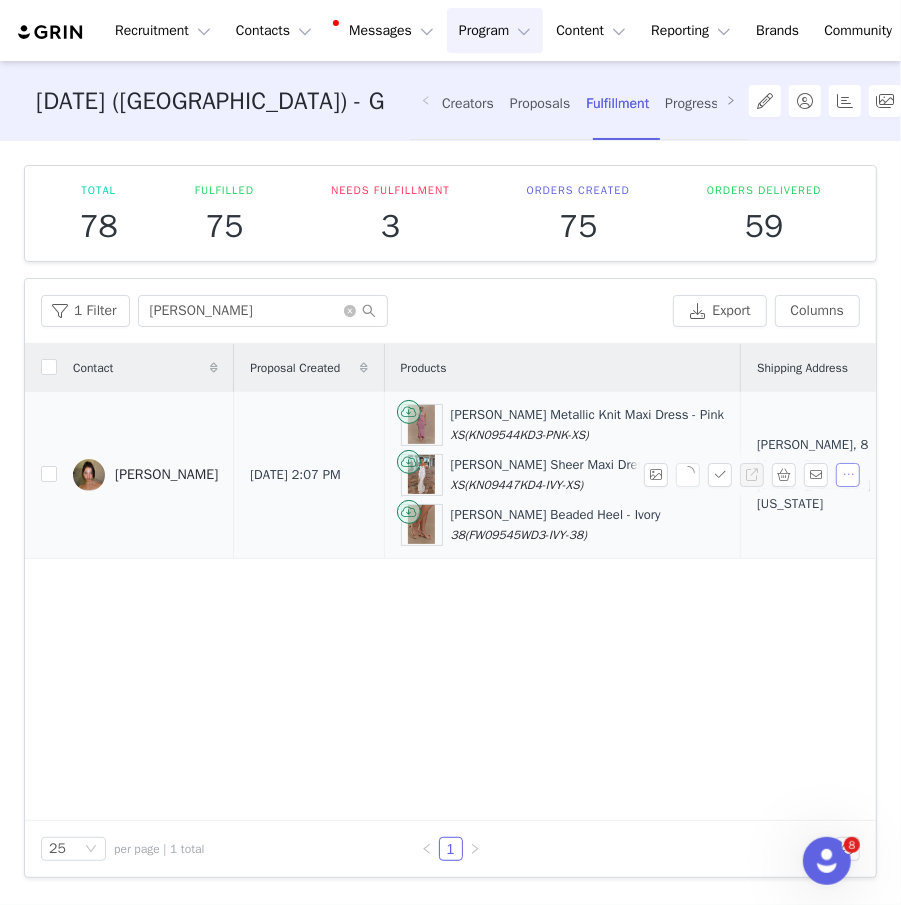 click at bounding box center [848, 475] 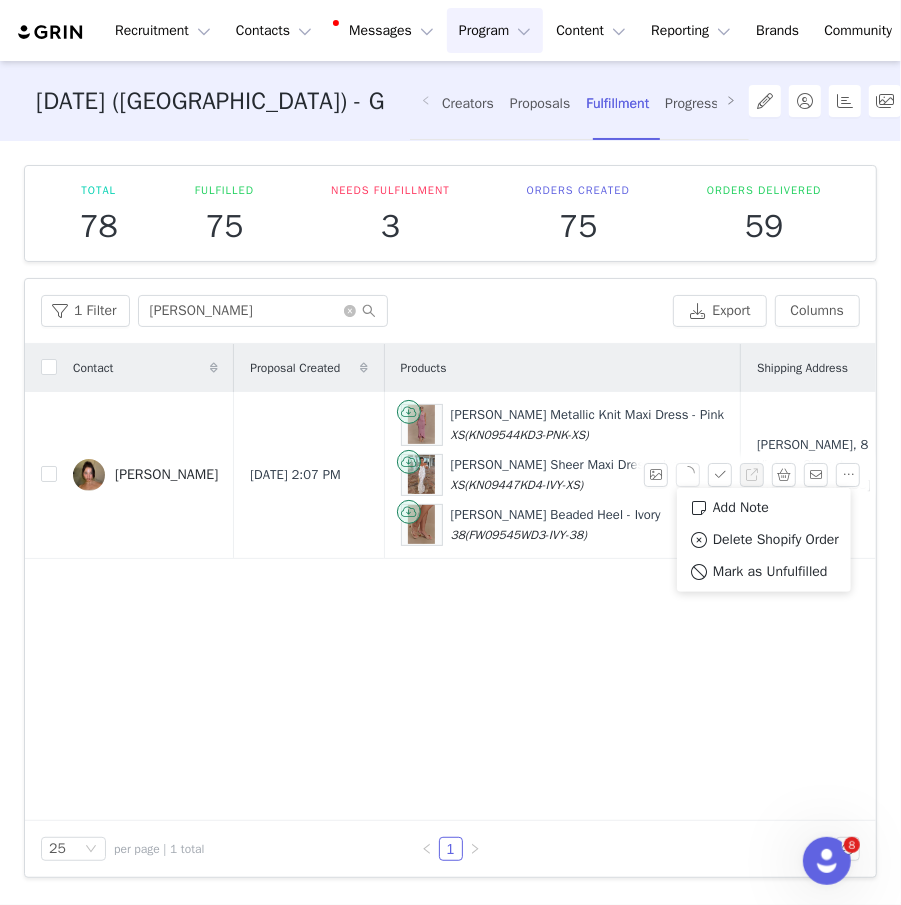 click on "Contact   Proposal Created   Products   Shipping Address   Order Date   Order #   Fulfillment Status   Shipment Status   Tracking #   [PERSON_NAME]  [DATE] 2:07 PM  [PERSON_NAME] Metallic Knit Maxi Dress - Pink XS (KN09544KD3-PNK-XS)  [PERSON_NAME] Sheer Maxi Dress - Ivory XS (KN09447KD4-IVY-XS)  [PERSON_NAME] Beaded Heel - Ivory 38 (FW09545WD3-IVY-38)  [PERSON_NAME], 8 Vintage Cir. apt [STREET_ADDRESS][US_STATE]   No   Awaiting Shipment" at bounding box center [450, 582] 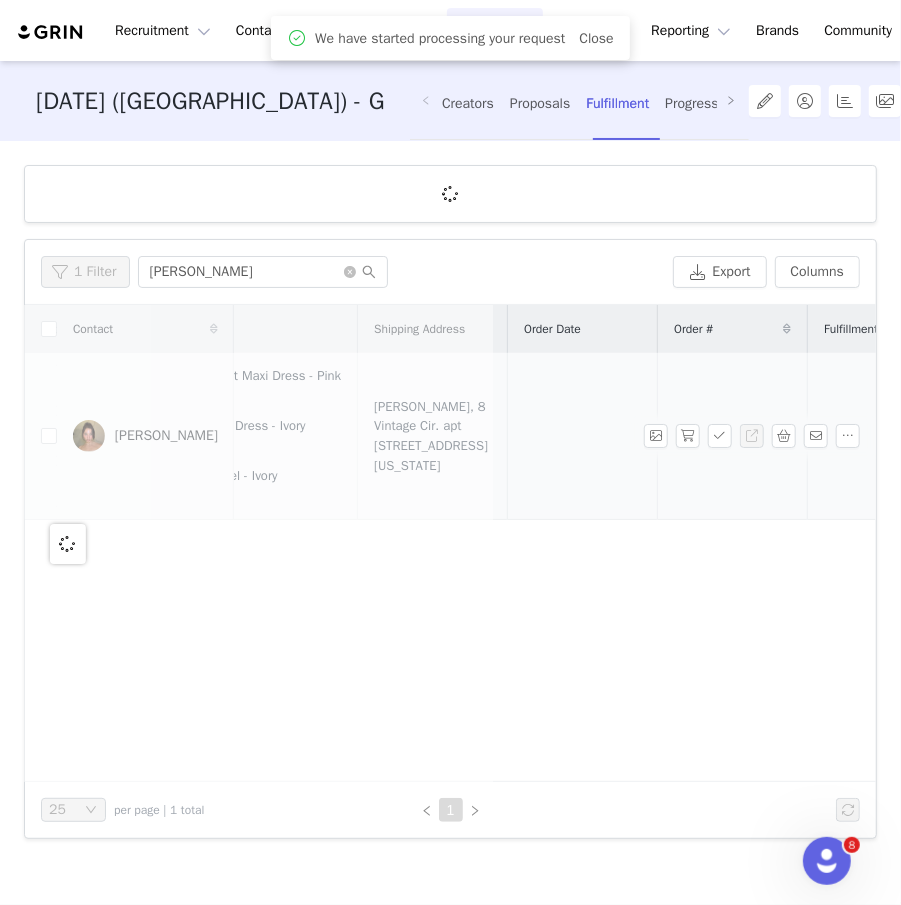 scroll, scrollTop: 0, scrollLeft: 0, axis: both 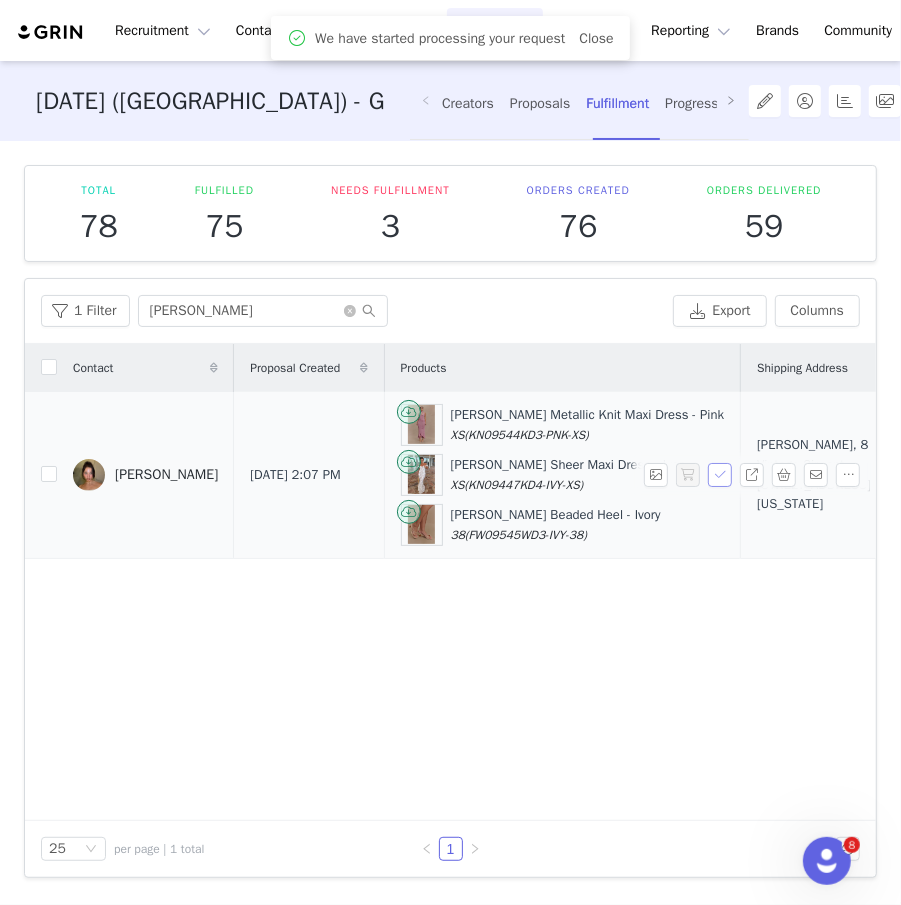 click at bounding box center (720, 475) 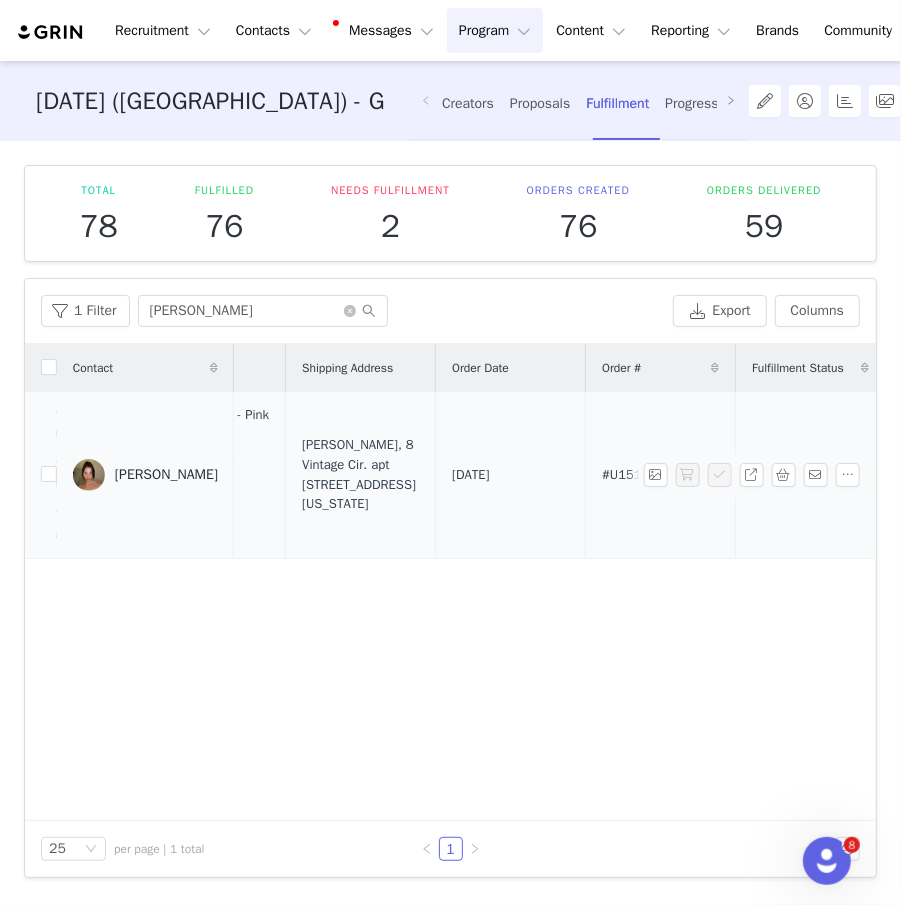 scroll, scrollTop: 0, scrollLeft: 481, axis: horizontal 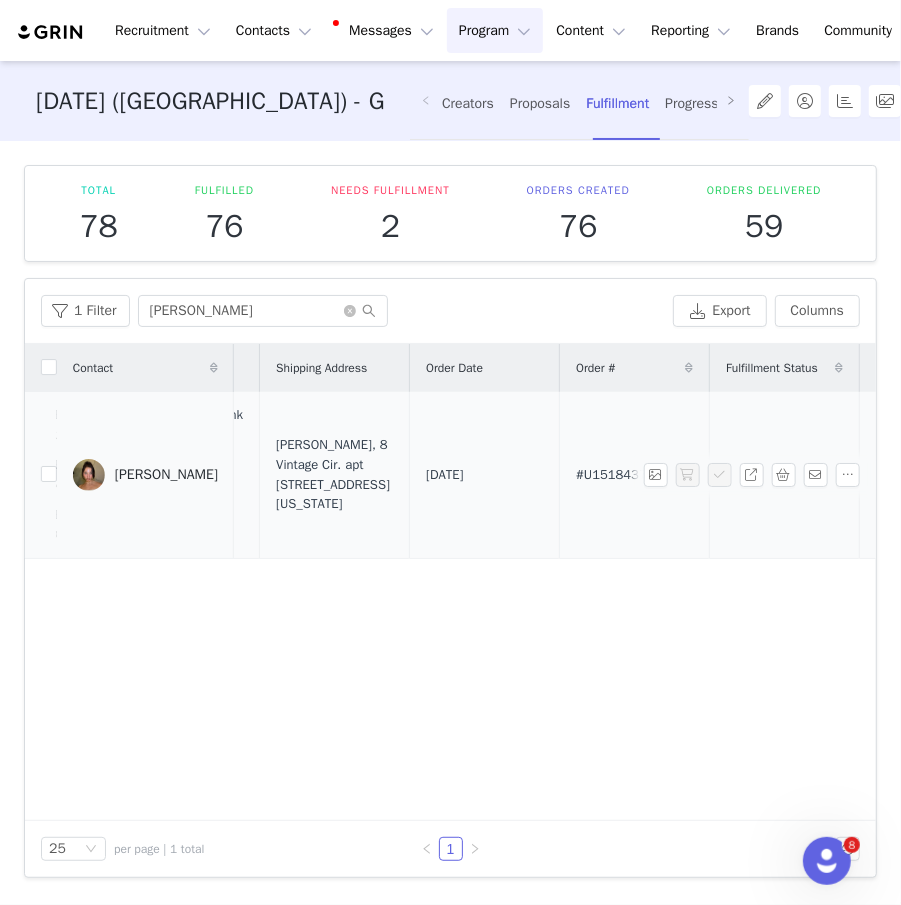click on "#U1518437" at bounding box center [611, 475] 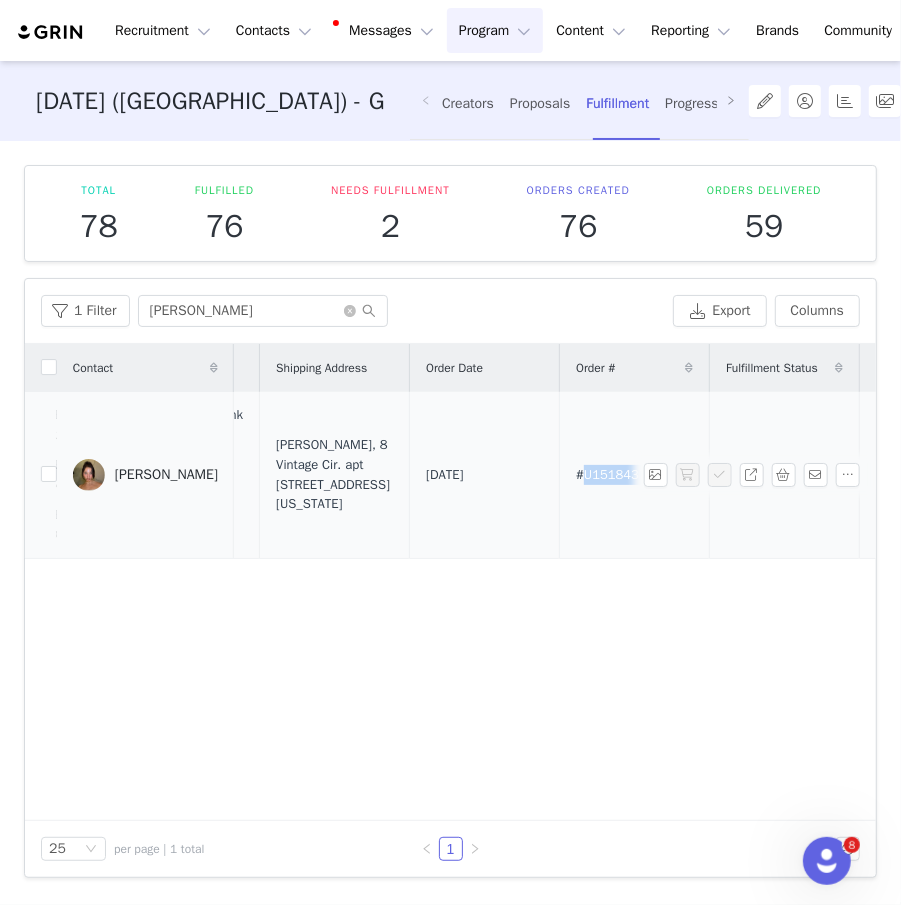 click on "#U1518437" at bounding box center (611, 475) 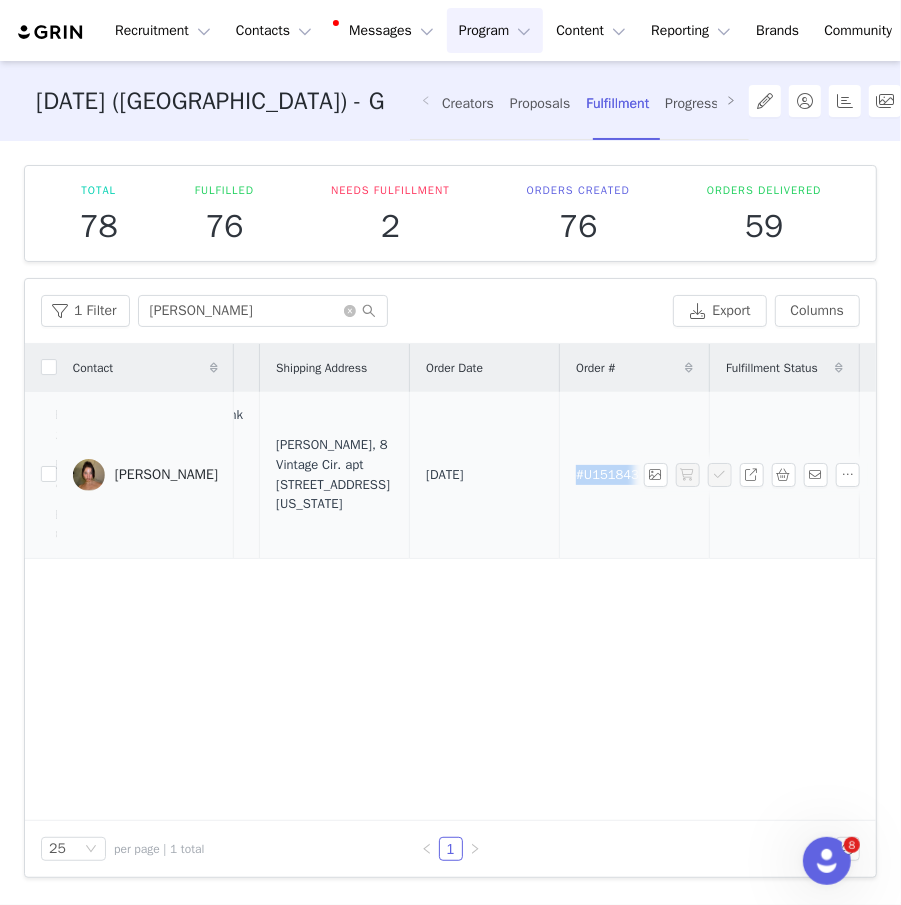 click on "#U1518437" at bounding box center [611, 475] 